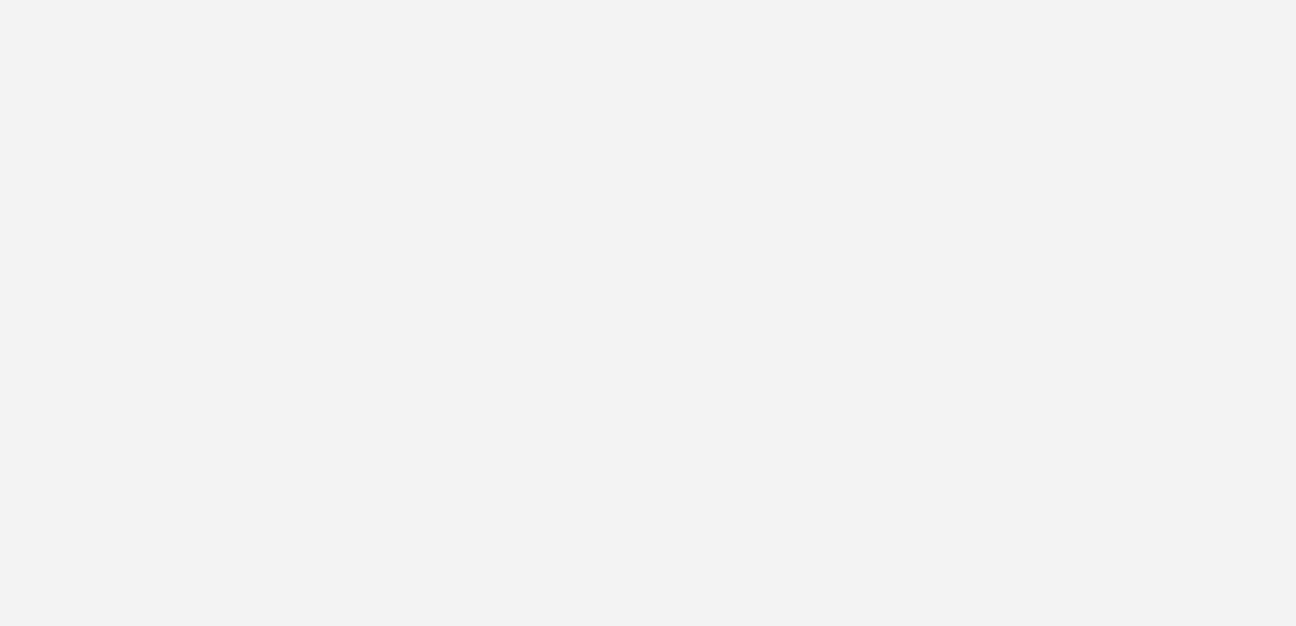 scroll, scrollTop: 0, scrollLeft: 0, axis: both 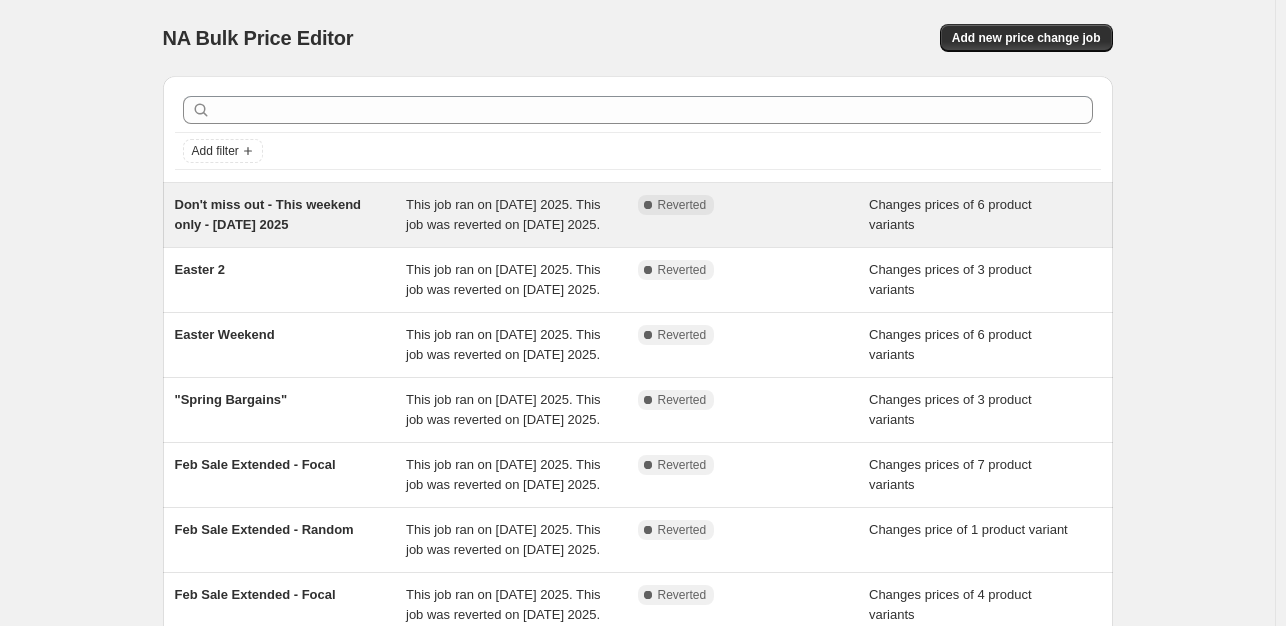 click on "Don't miss out - This weekend only - 4 Jul 2025" at bounding box center (268, 214) 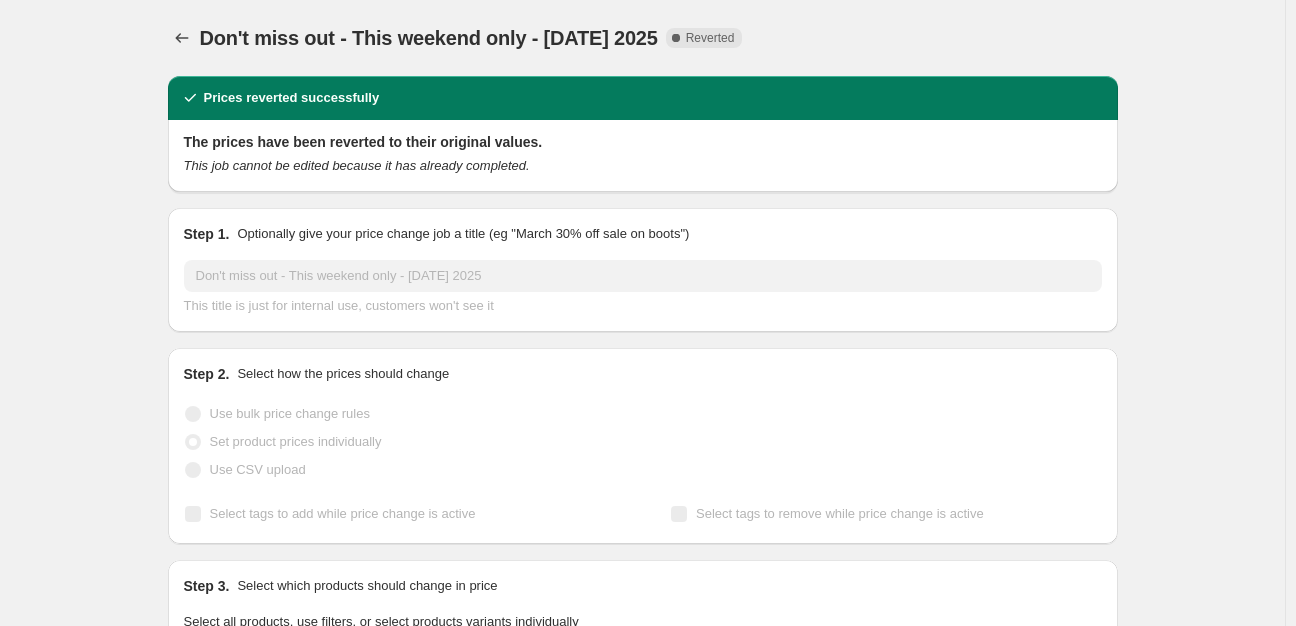 select on "tag" 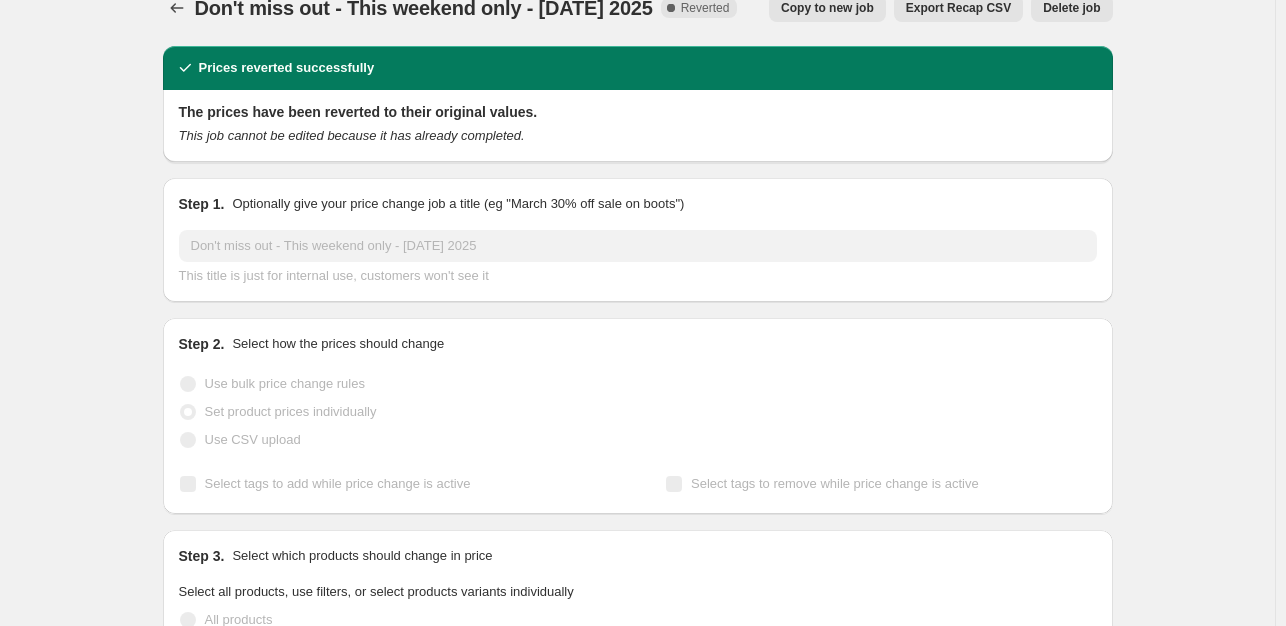scroll, scrollTop: 0, scrollLeft: 0, axis: both 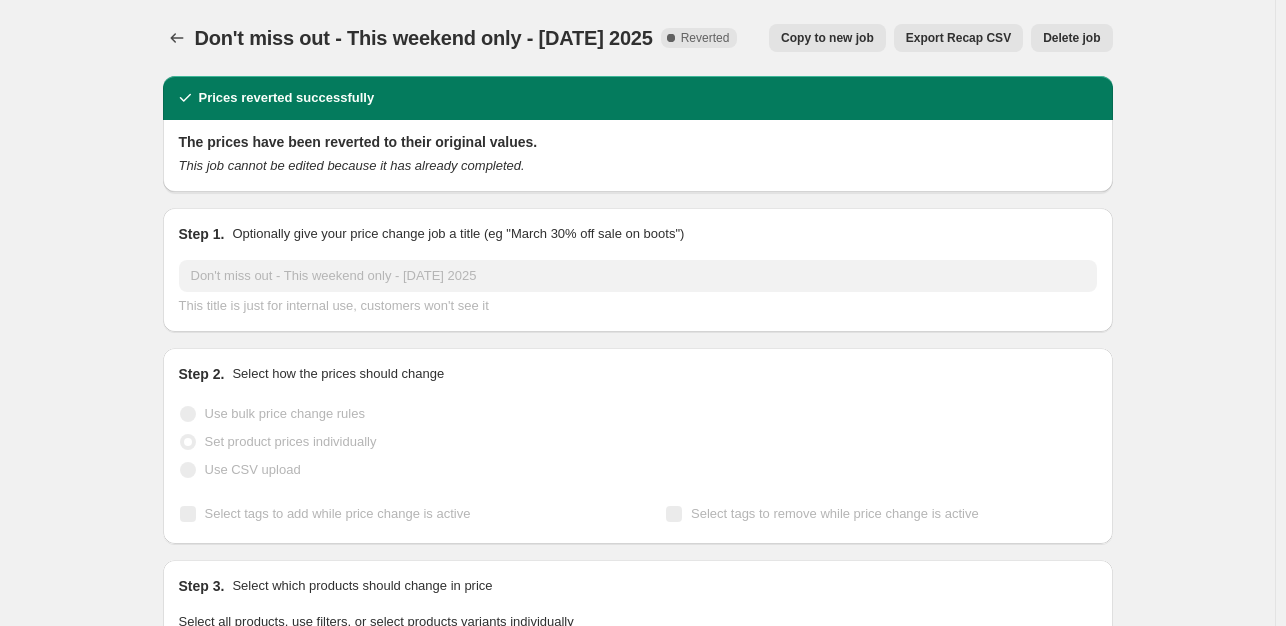 click on "Copy to new job" at bounding box center (827, 38) 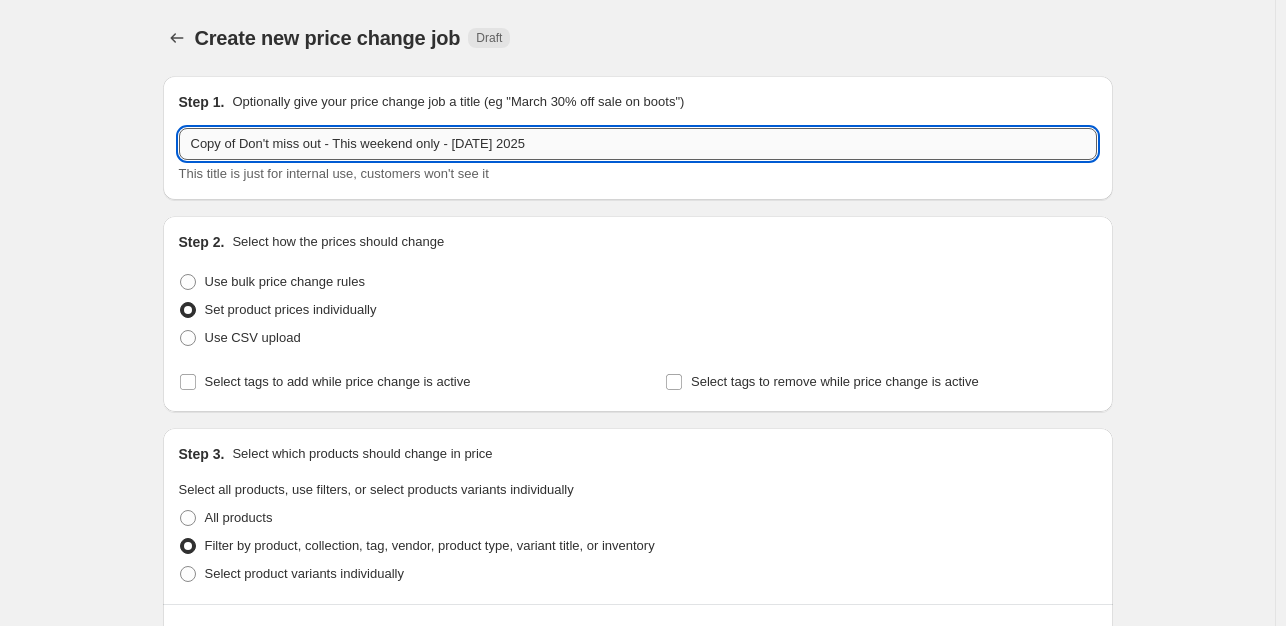 click on "Copy of Don't miss out - This weekend only - 4 Jul 2025" at bounding box center (638, 144) 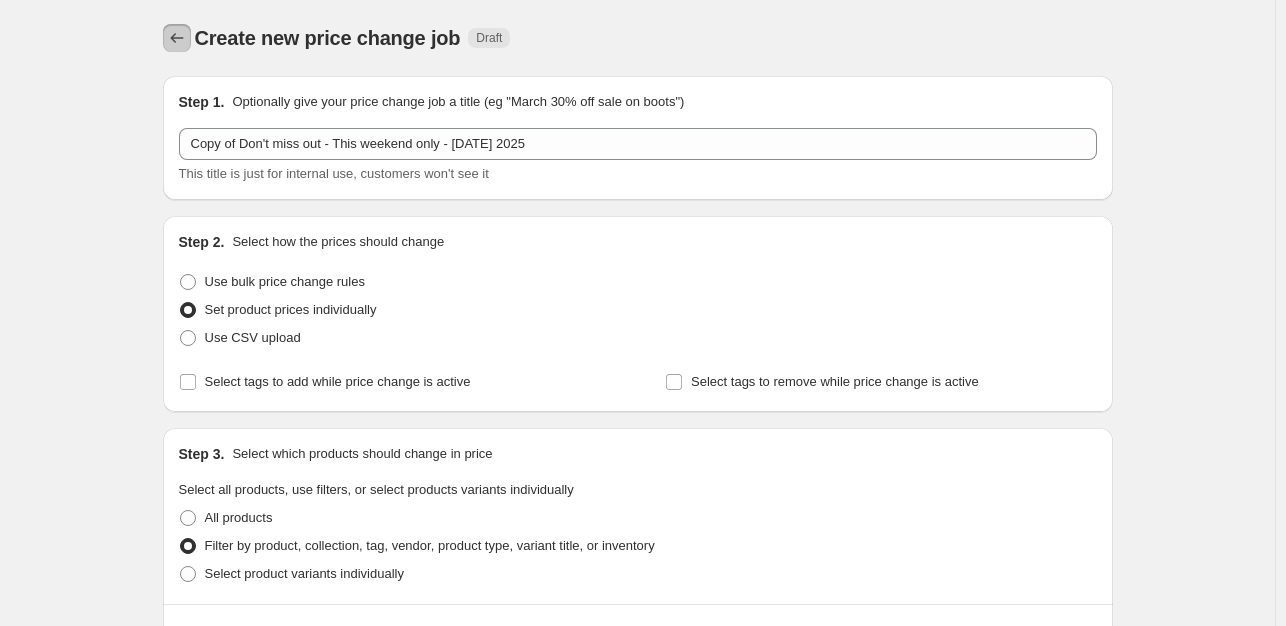 click 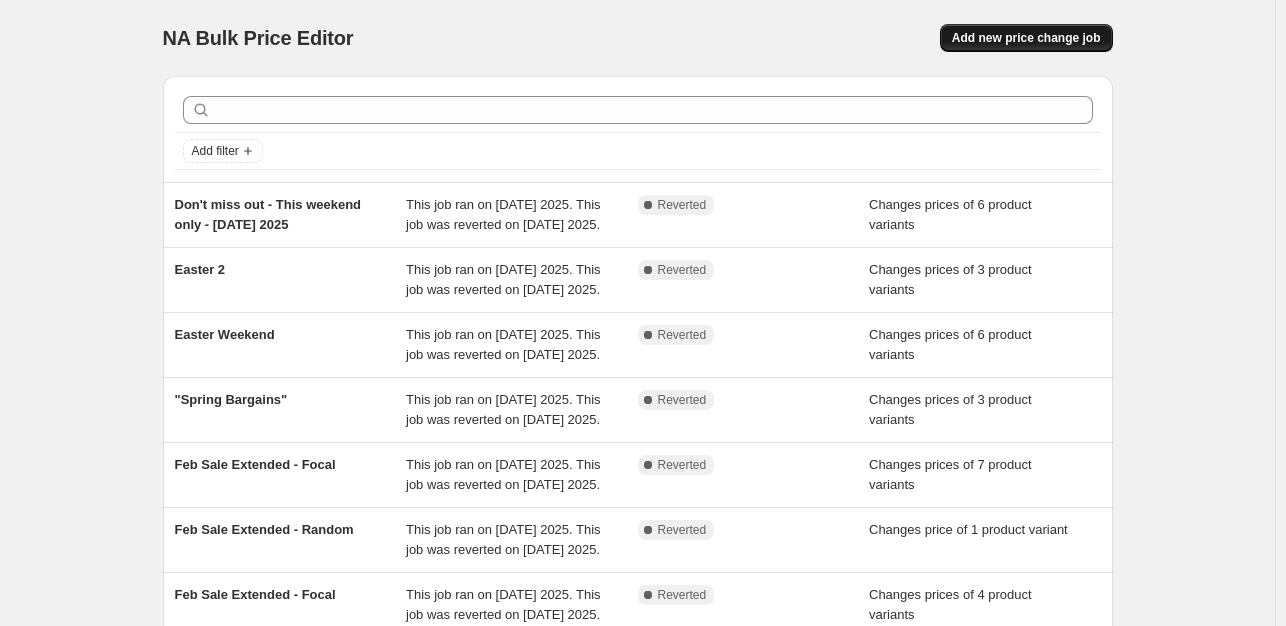 click on "Add new price change job" at bounding box center [1026, 38] 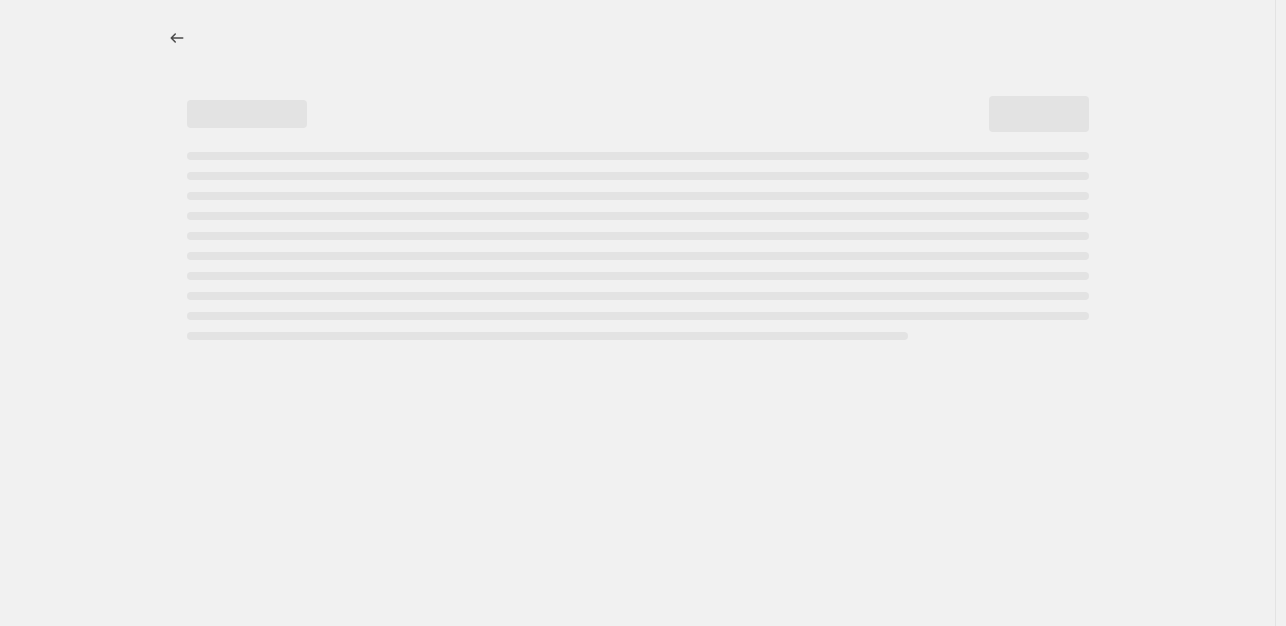 select on "percentage" 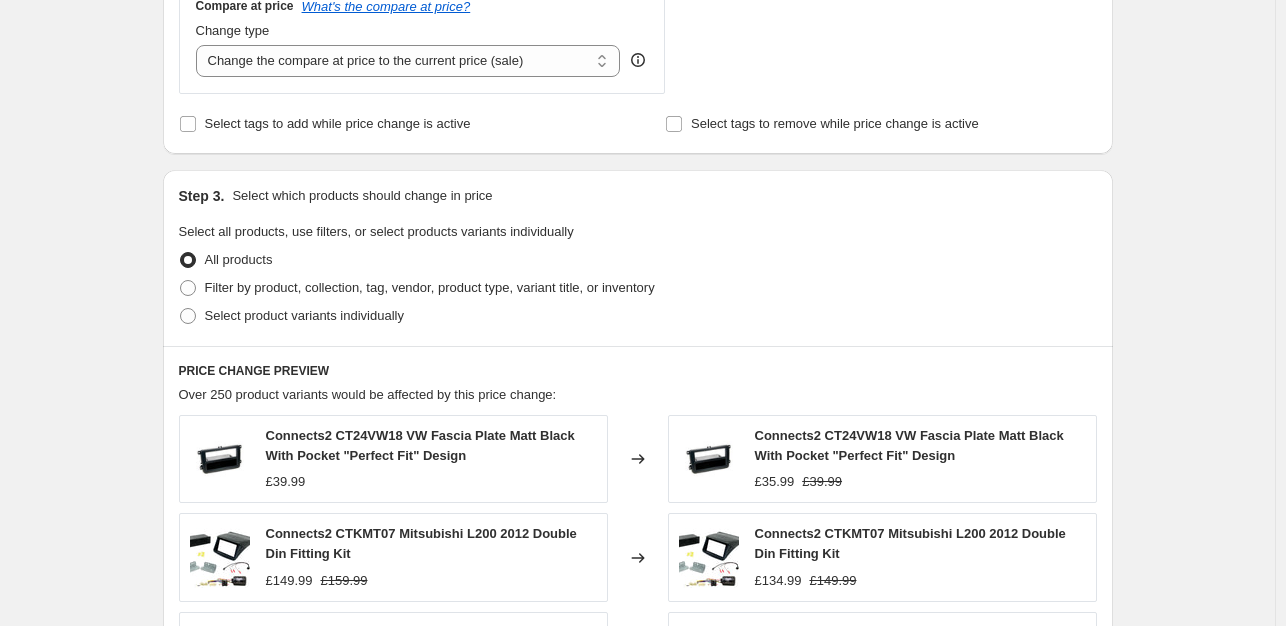 scroll, scrollTop: 800, scrollLeft: 0, axis: vertical 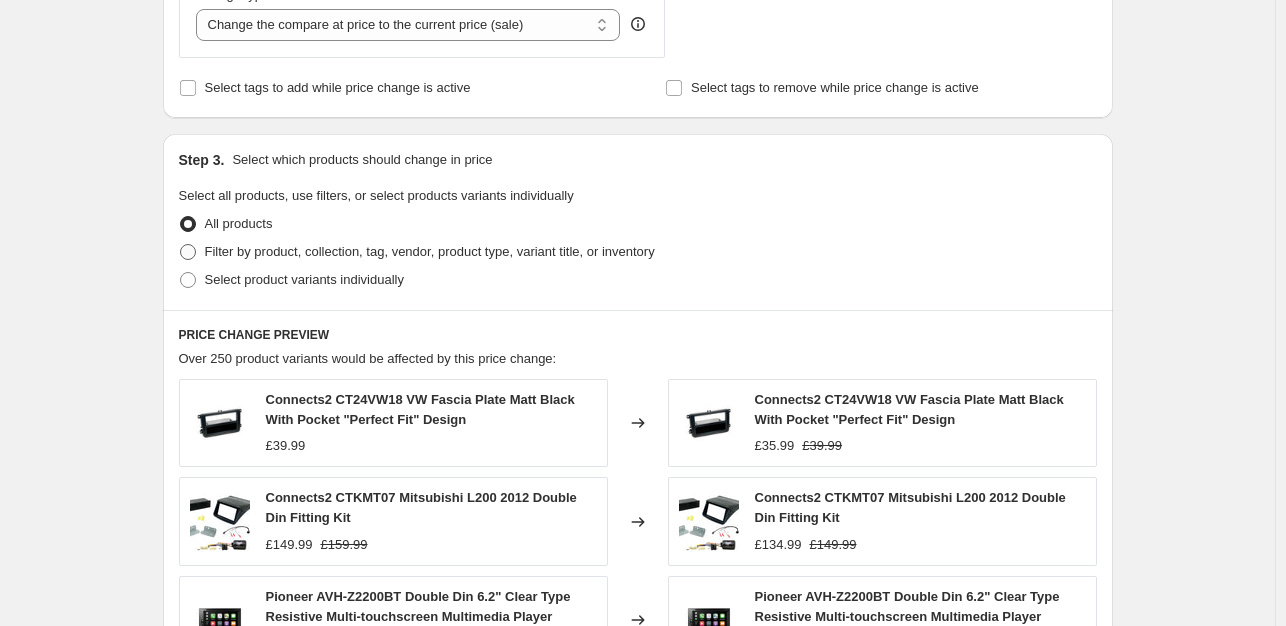 click at bounding box center [188, 252] 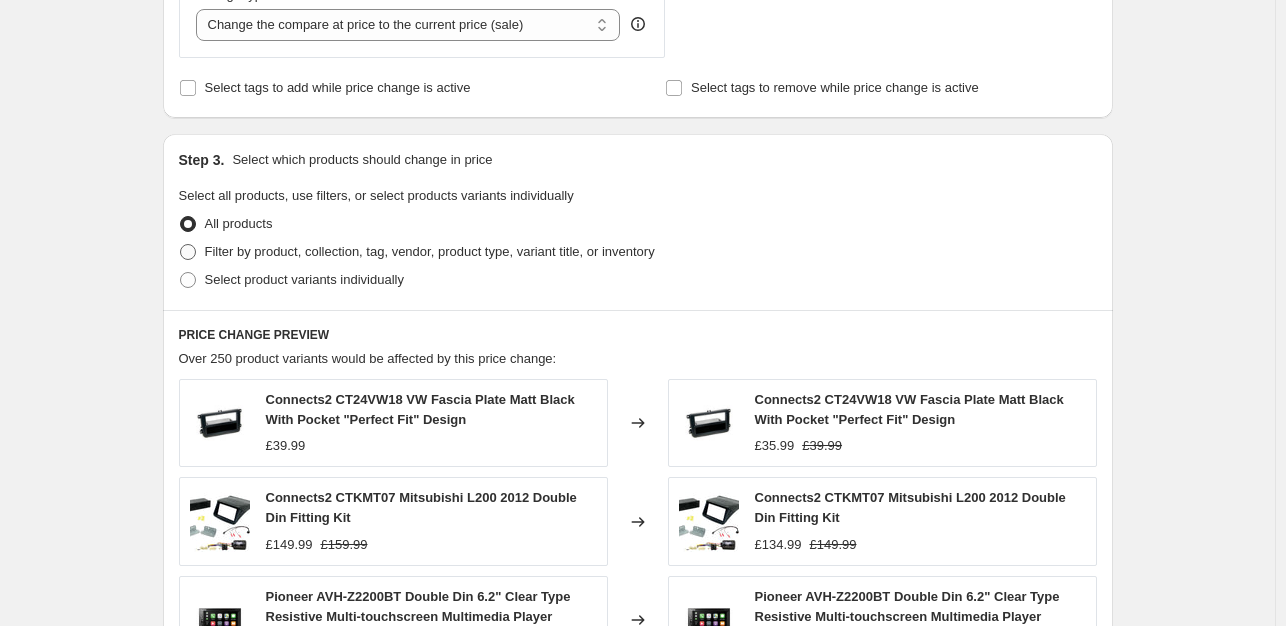 radio on "true" 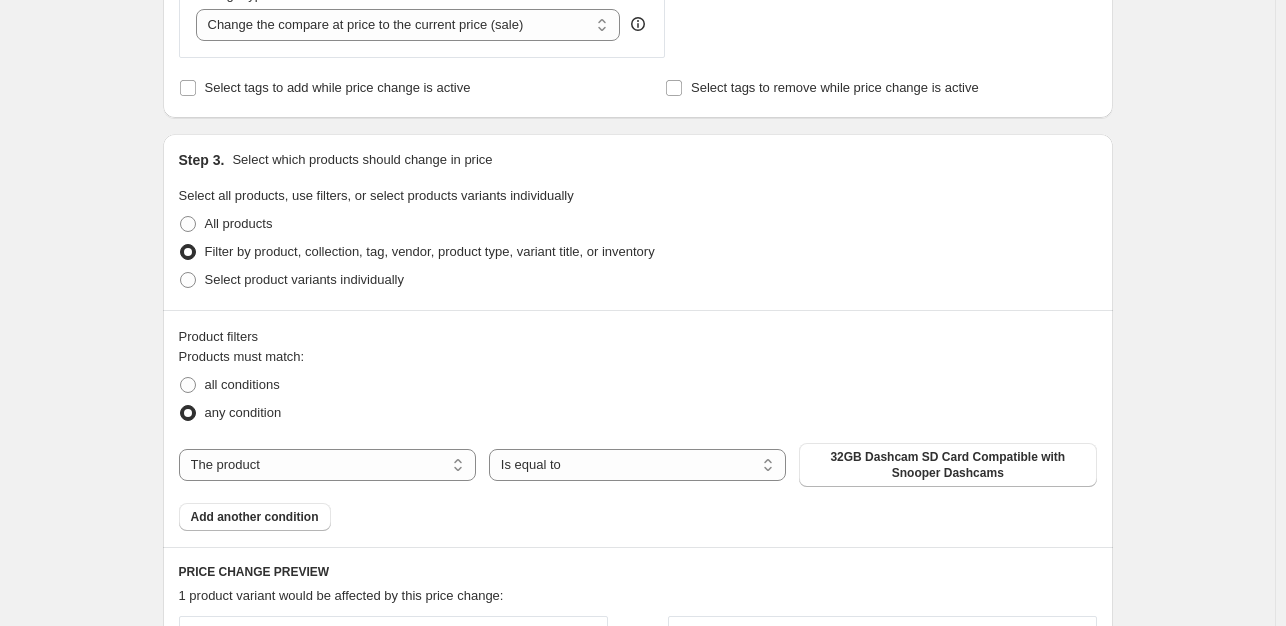 click on "The product The product's collection The product's tag The product's vendor The product's type The product's status The variant's title Inventory quantity The product Is equal to Is not equal to Is equal to 32GB Dashcam SD Card Compatible with Snooper Dashcams" at bounding box center [638, 465] 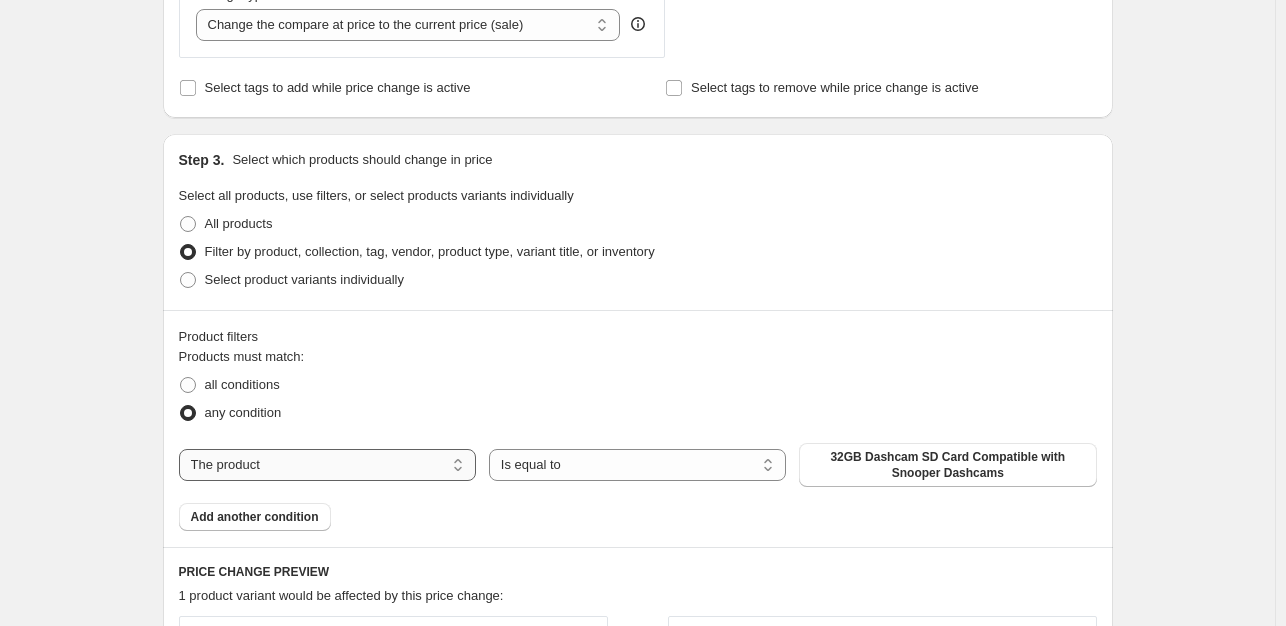 click on "The product The product's collection The product's tag The product's vendor The product's type The product's status The variant's title Inventory quantity" at bounding box center (327, 465) 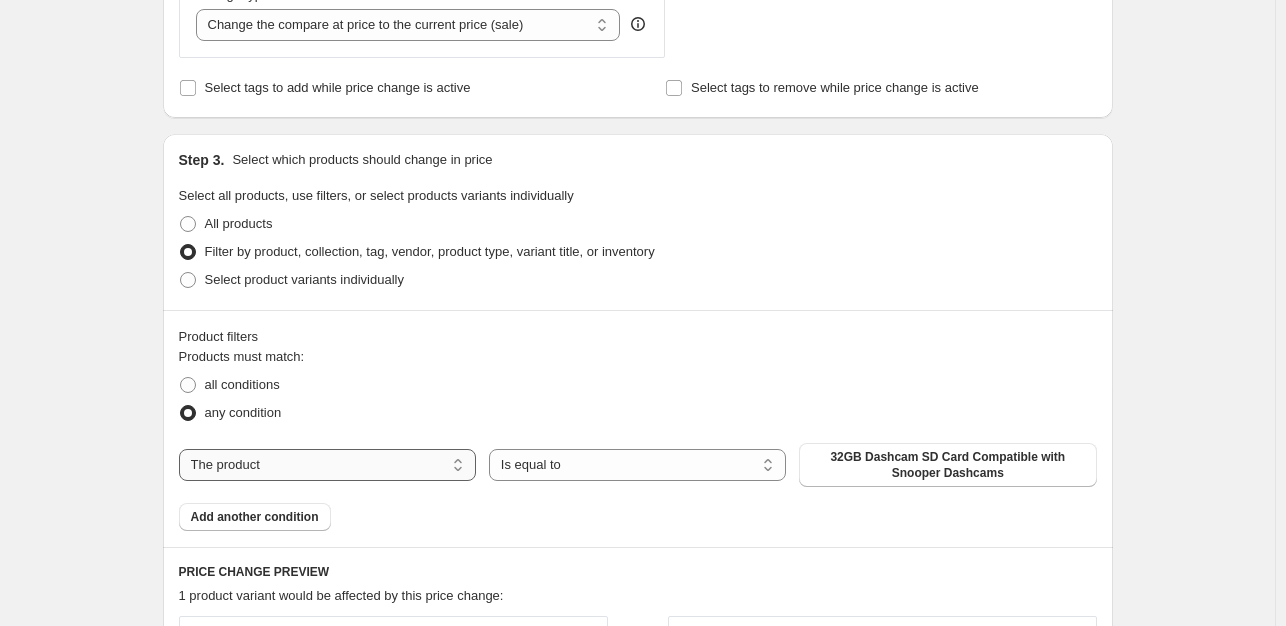 select on "tag" 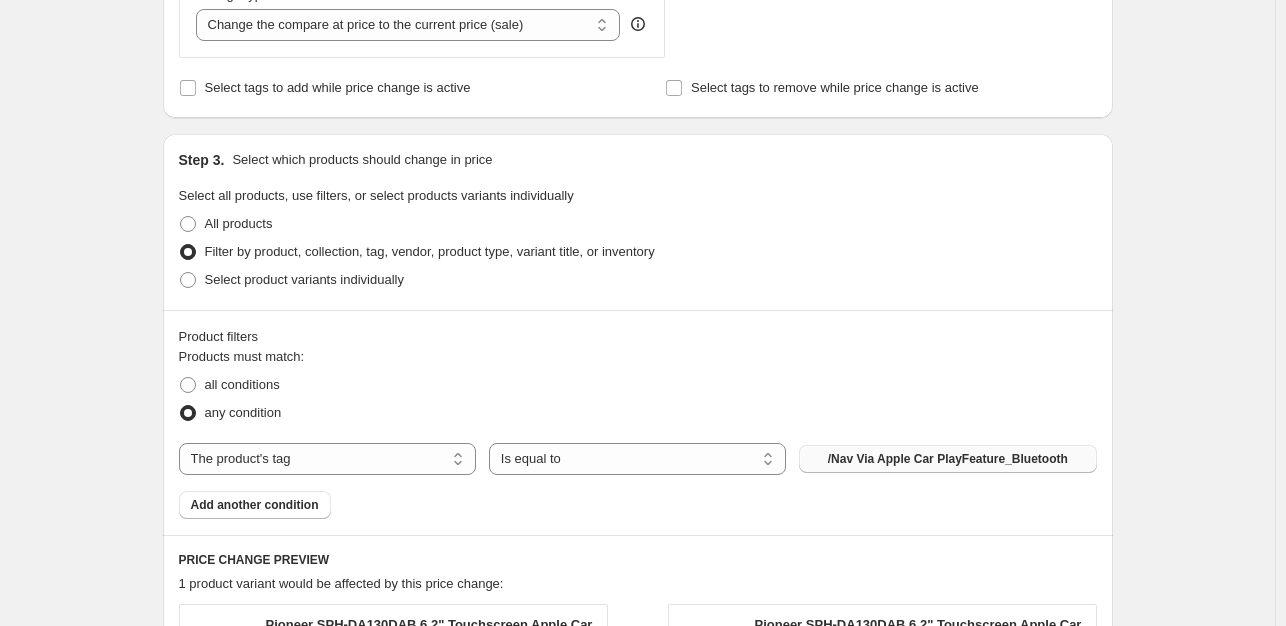 click on "/Nav Via Apple Car PlayFeature_Bluetooth" at bounding box center (947, 459) 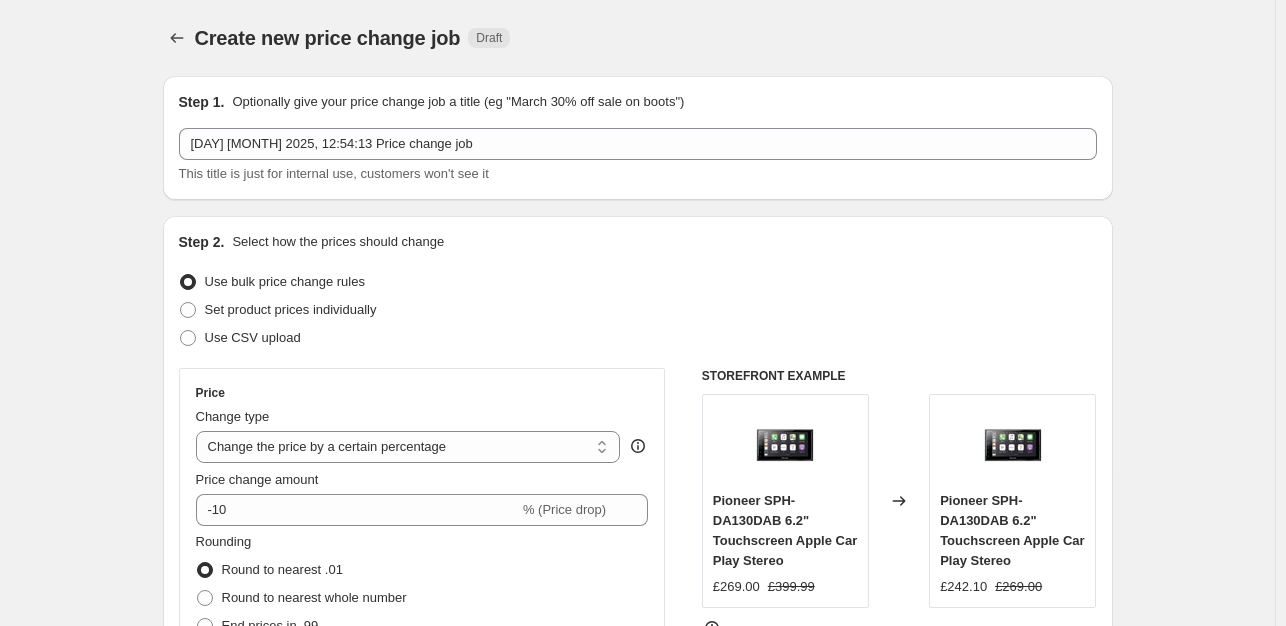 scroll, scrollTop: 800, scrollLeft: 0, axis: vertical 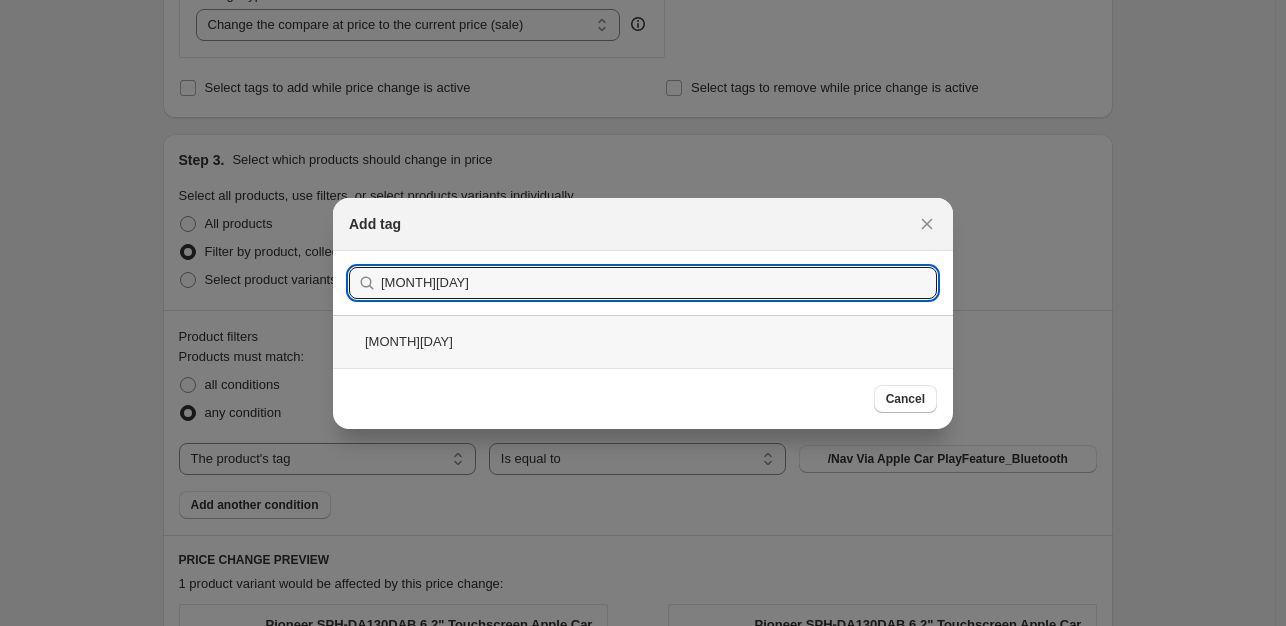 type on "AUg8th" 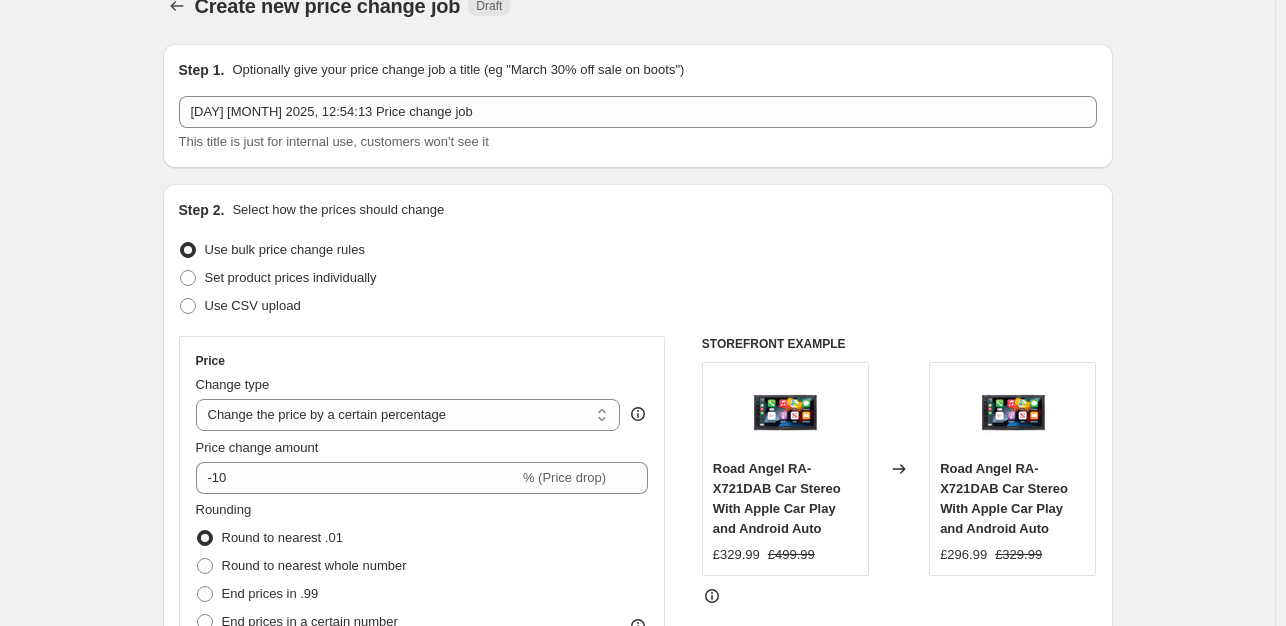 scroll, scrollTop: 0, scrollLeft: 0, axis: both 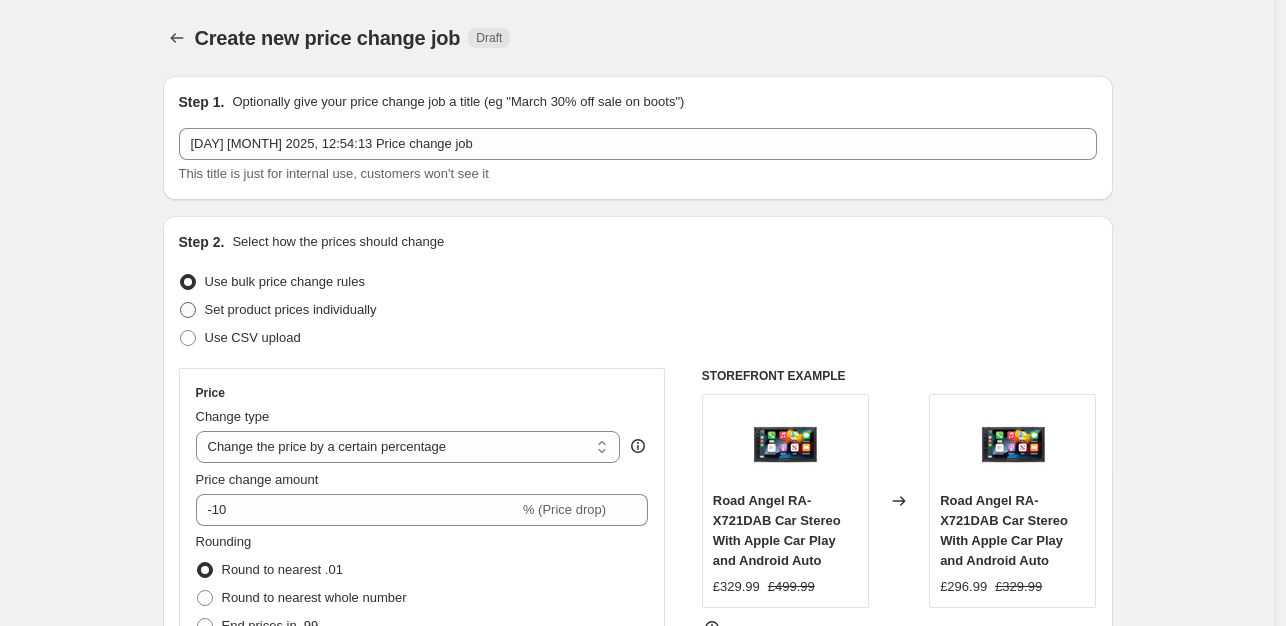 click on "Set product prices individually" at bounding box center (291, 309) 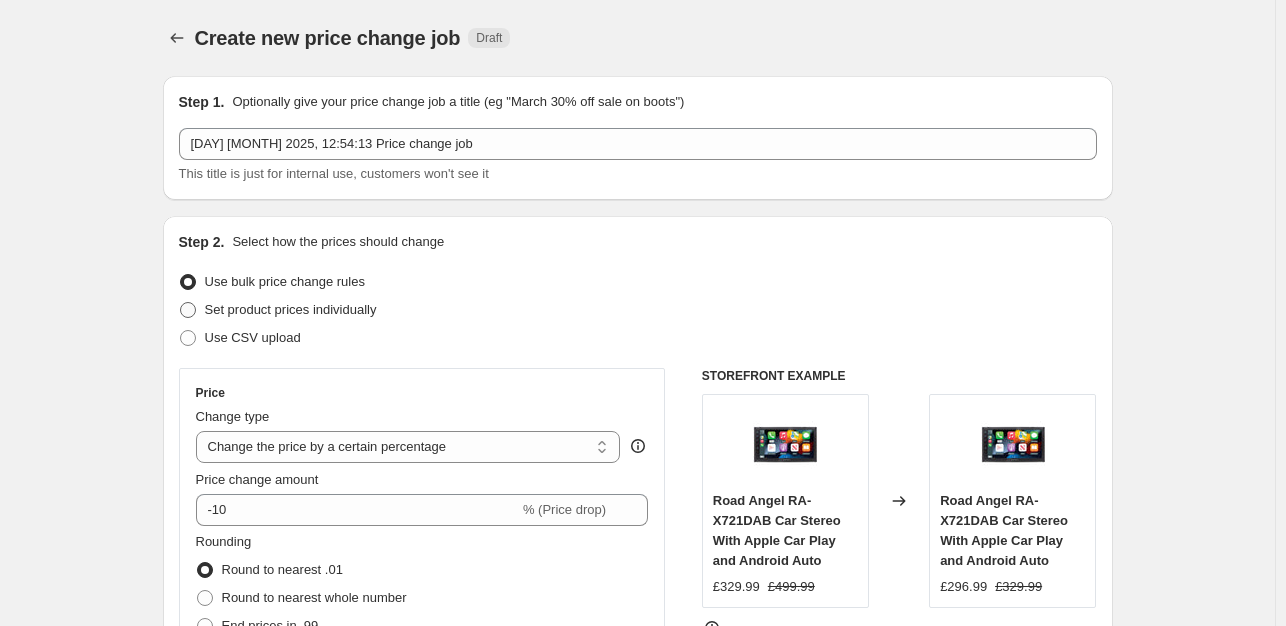 radio on "true" 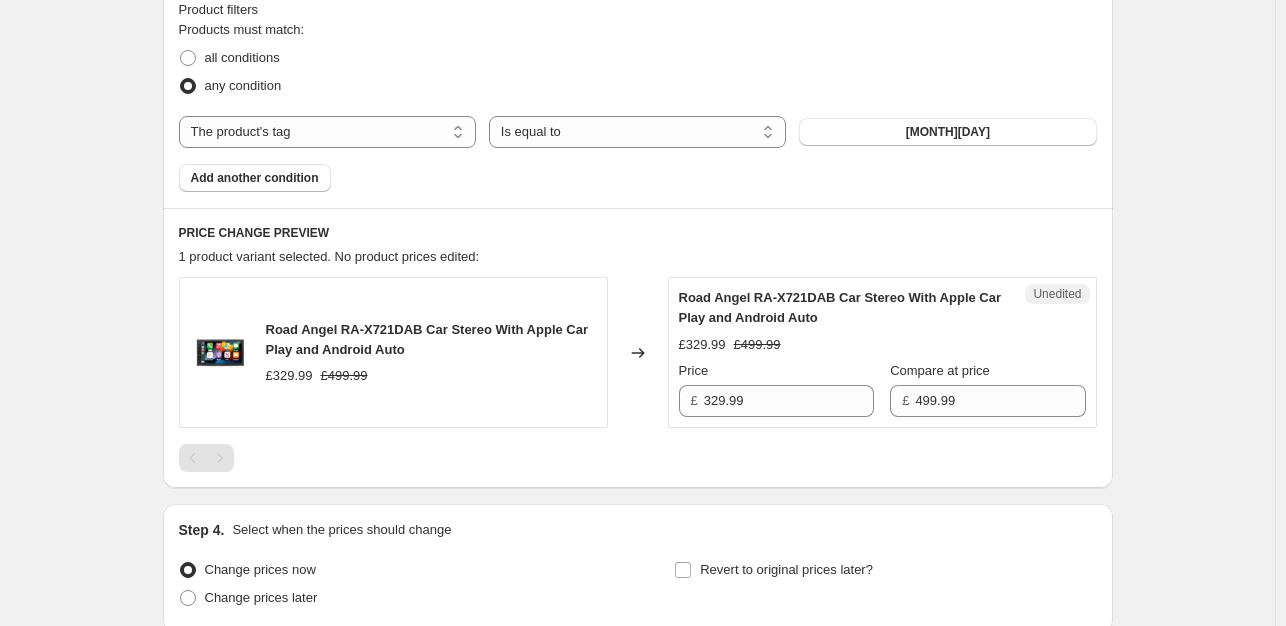 scroll, scrollTop: 792, scrollLeft: 0, axis: vertical 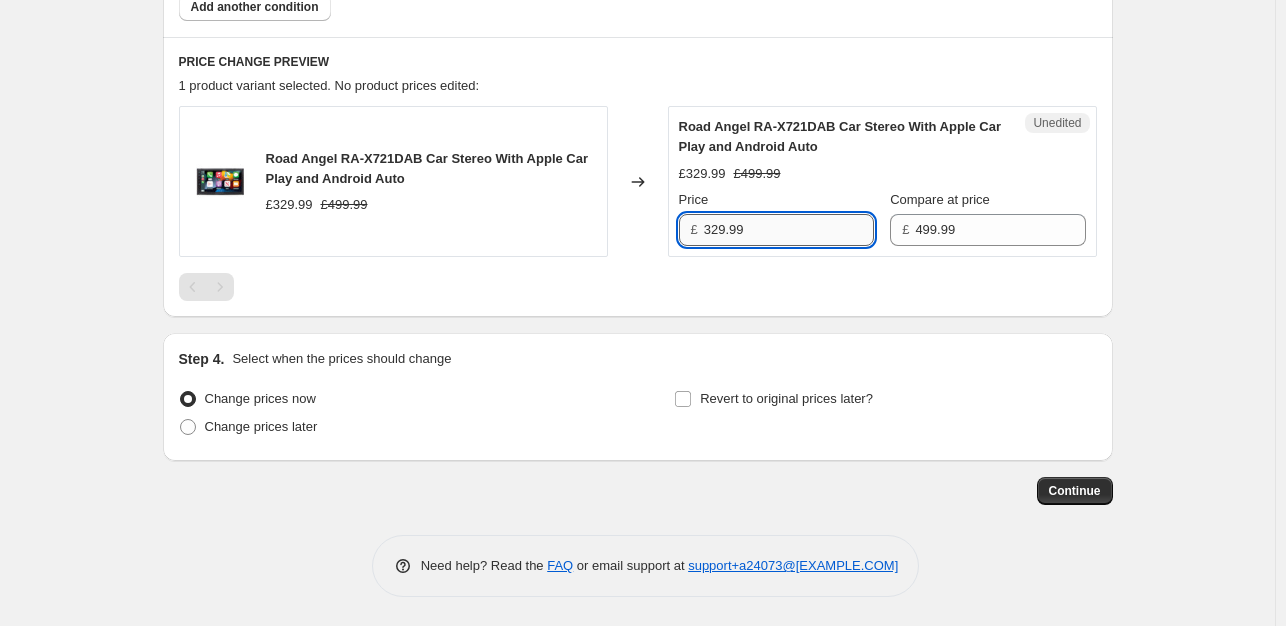 click on "329.99" at bounding box center (789, 230) 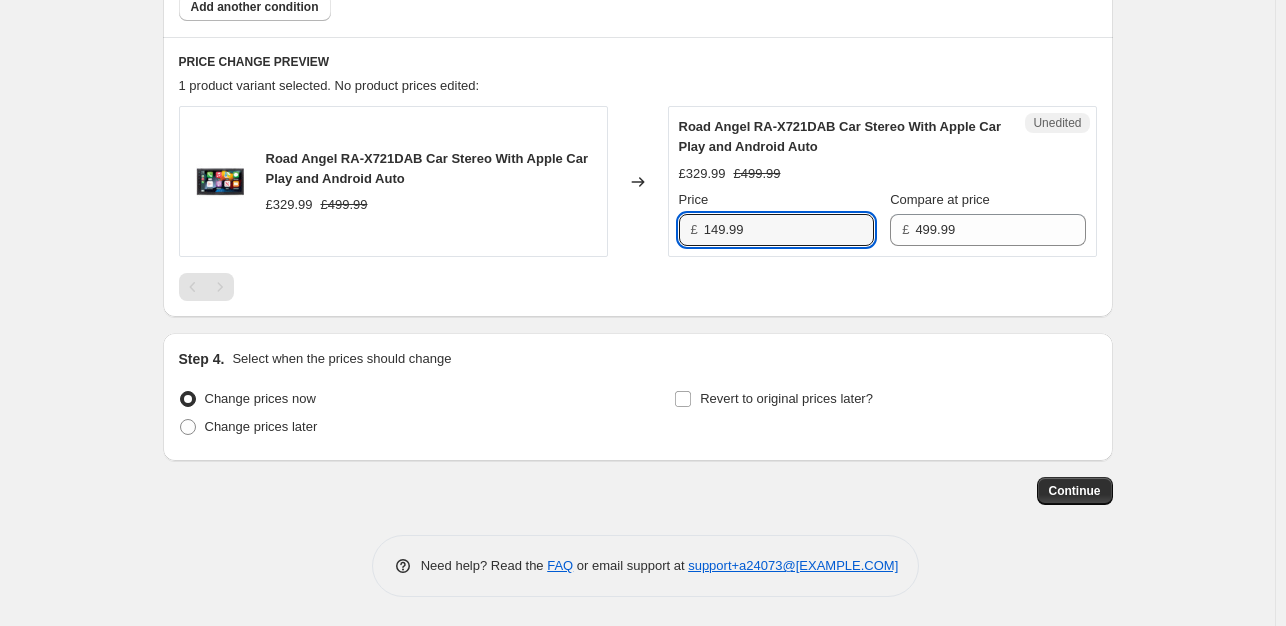 type on "149.99" 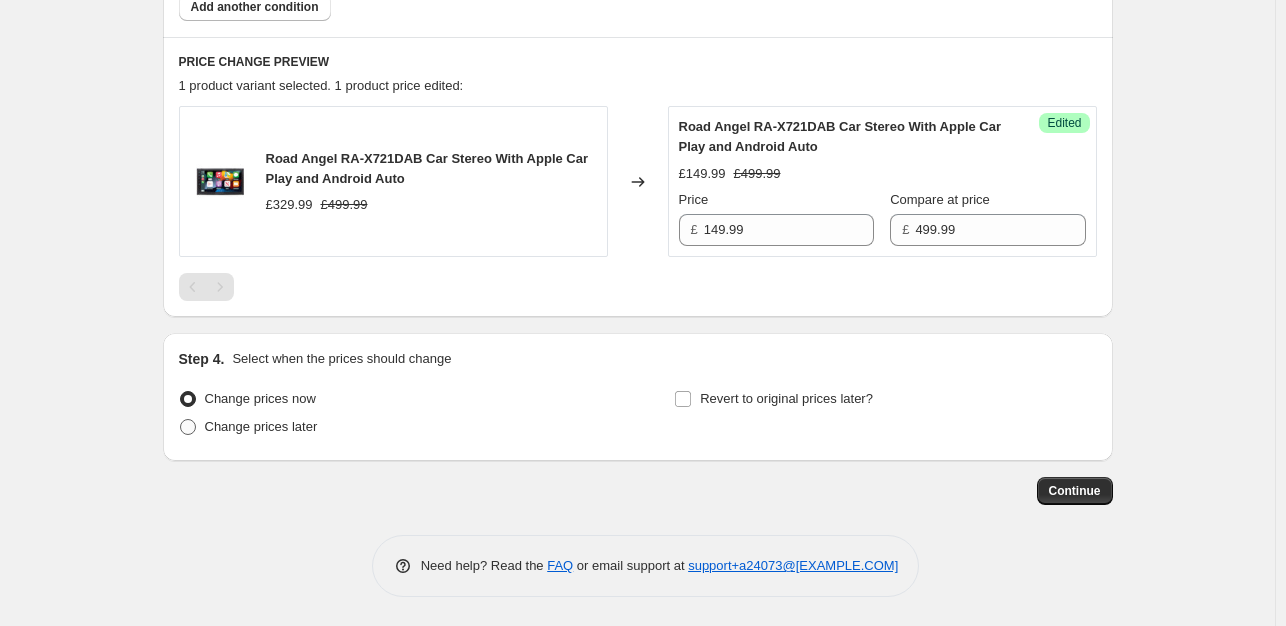 click on "Change prices later" at bounding box center (261, 426) 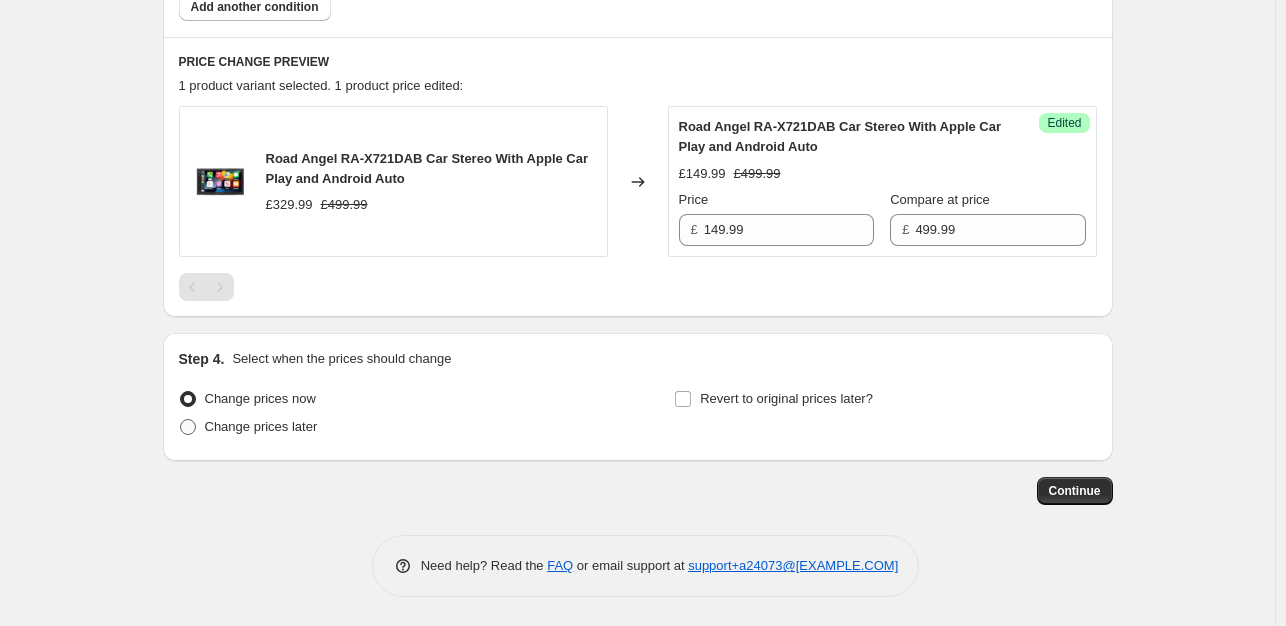 radio on "true" 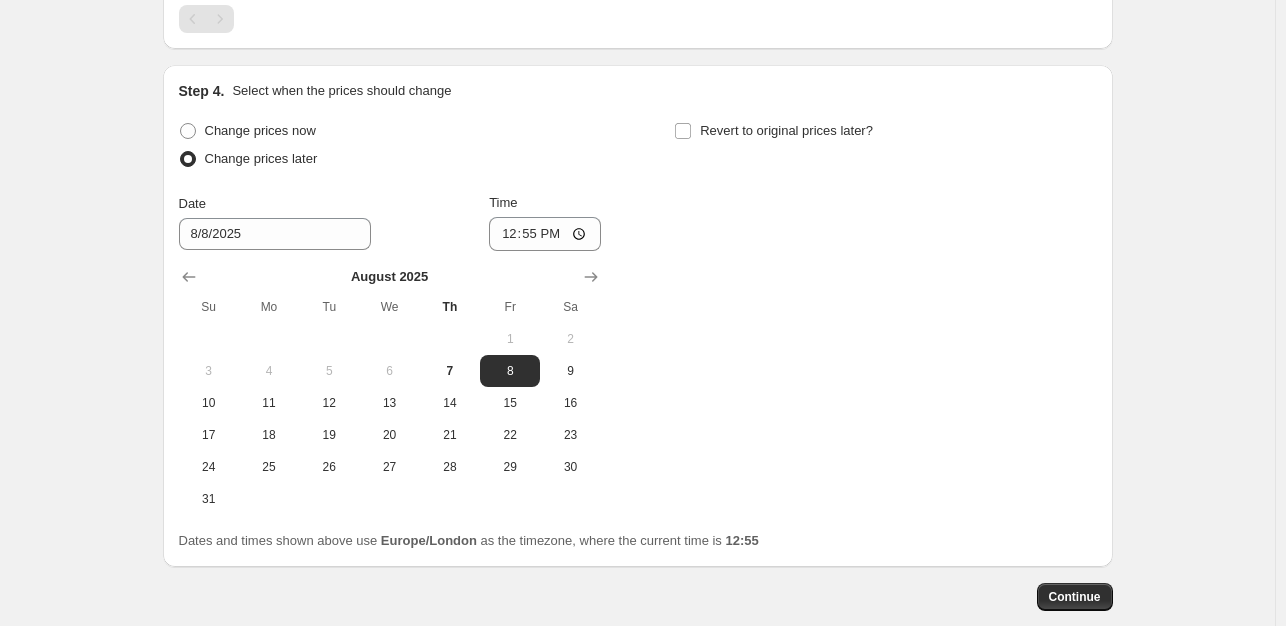 scroll, scrollTop: 1092, scrollLeft: 0, axis: vertical 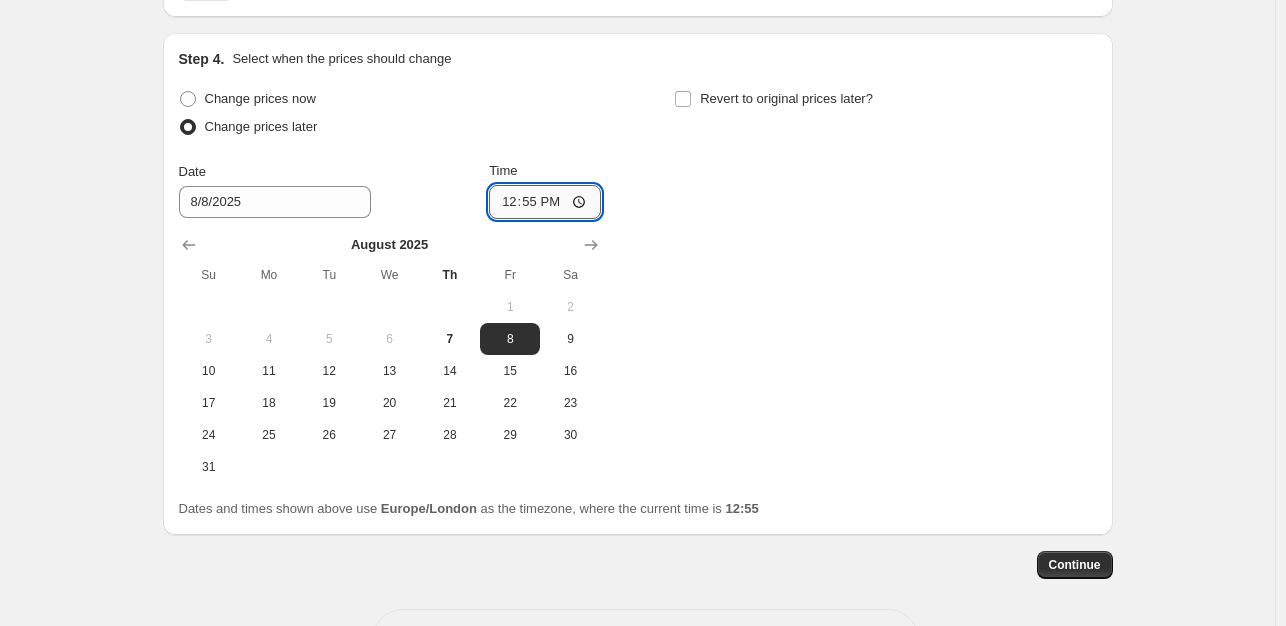click on "12:55" at bounding box center (545, 202) 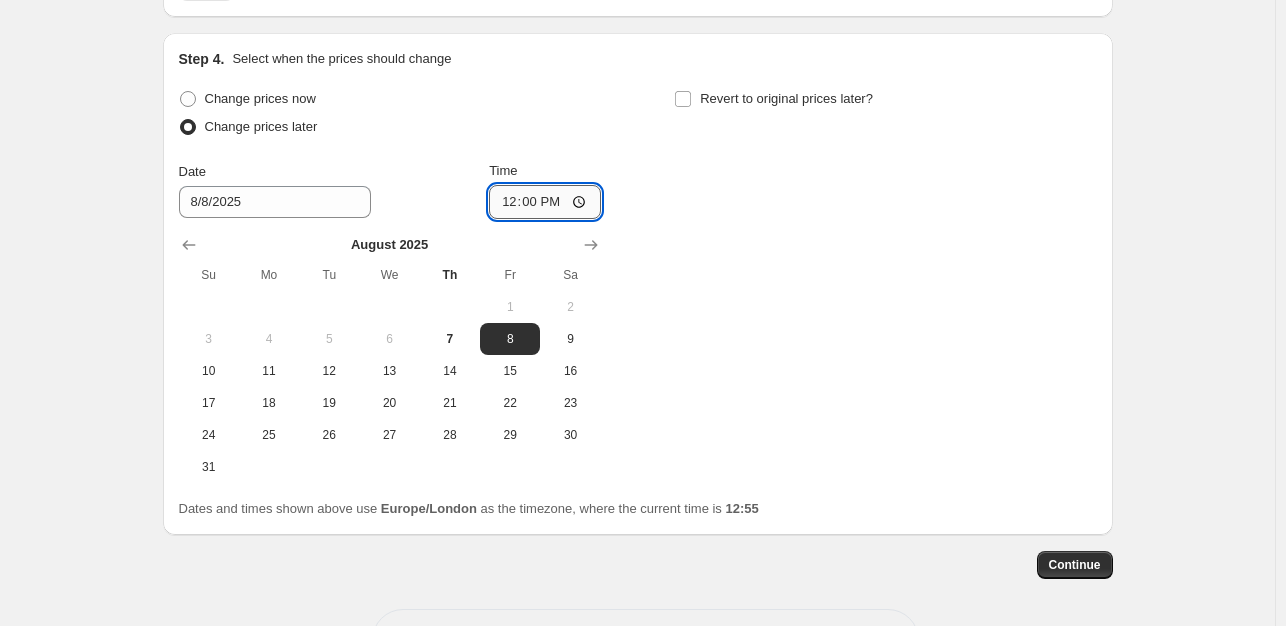 type on "12:01" 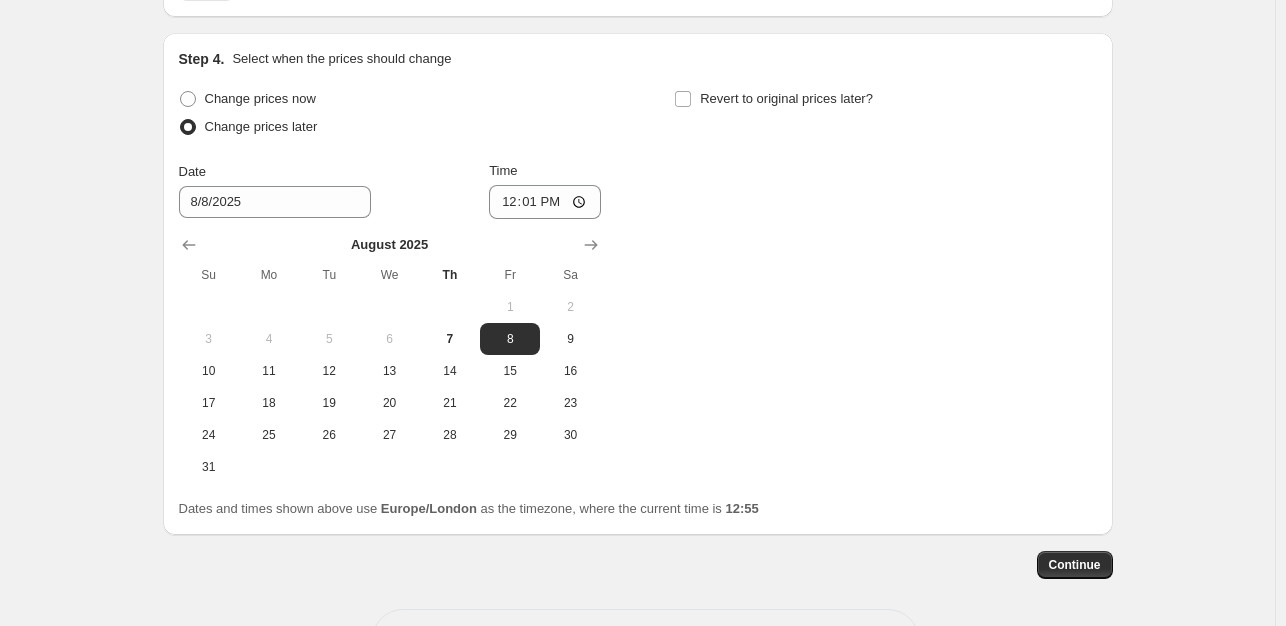 click on "Change prices now Change prices later Date 8/8/2025 Time 12:01 August   2025 Su Mo Tu We Th Fr Sa 1 2 3 4 5 6 7 8 9 10 11 12 13 14 15 16 17 18 19 20 21 22 23 24 25 26 27 28 29 30 31 Revert to original prices later?" at bounding box center (638, 284) 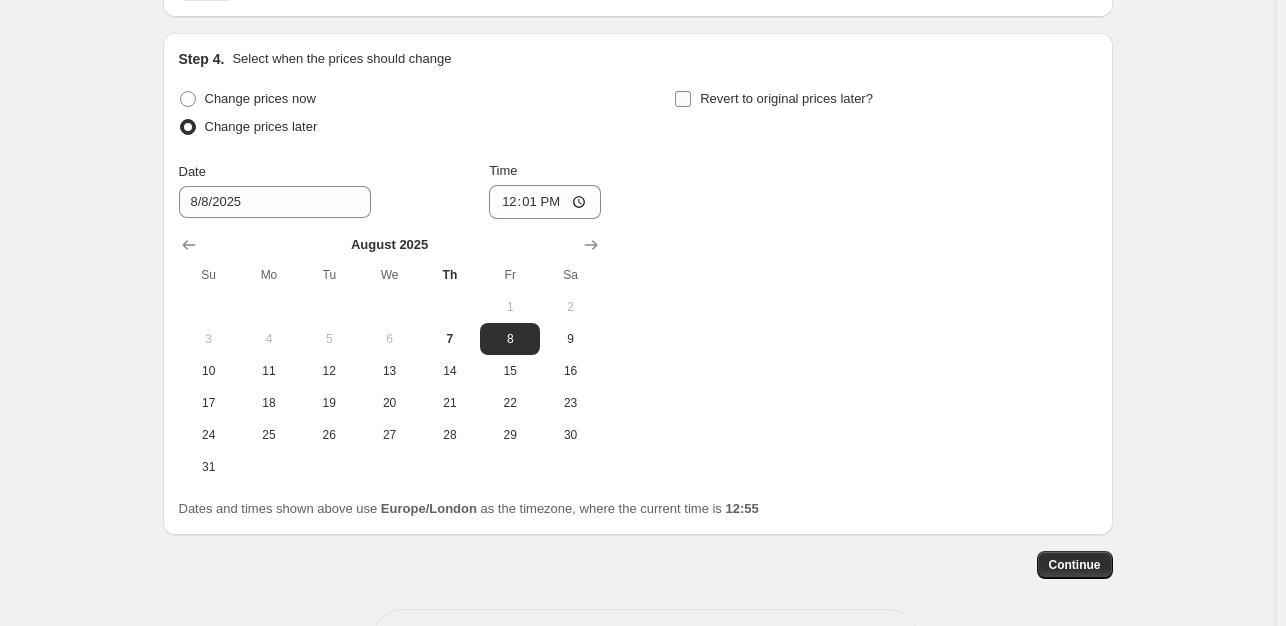 click on "Revert to original prices later?" at bounding box center (773, 99) 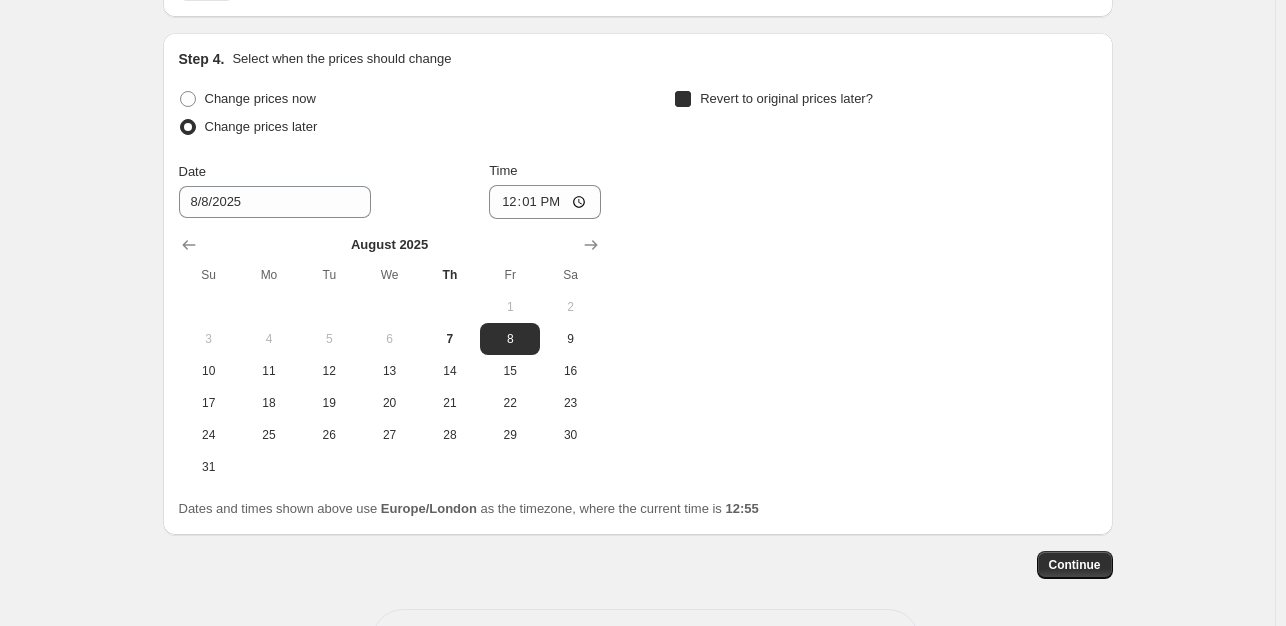 checkbox on "true" 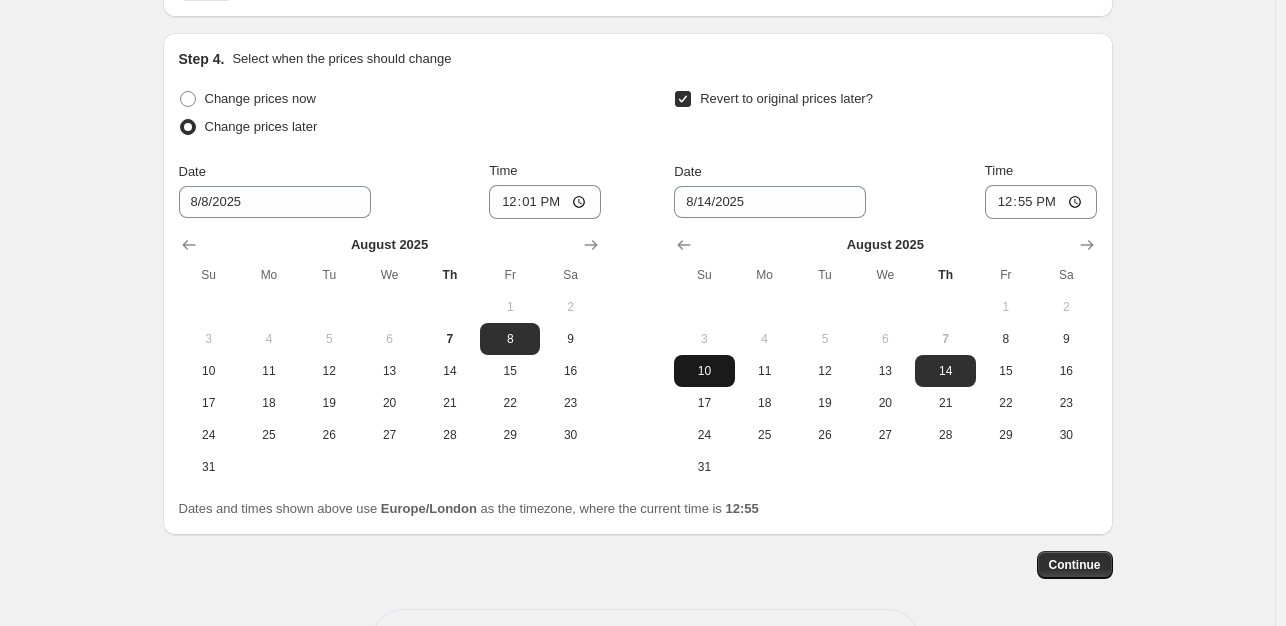click on "10" at bounding box center [704, 371] 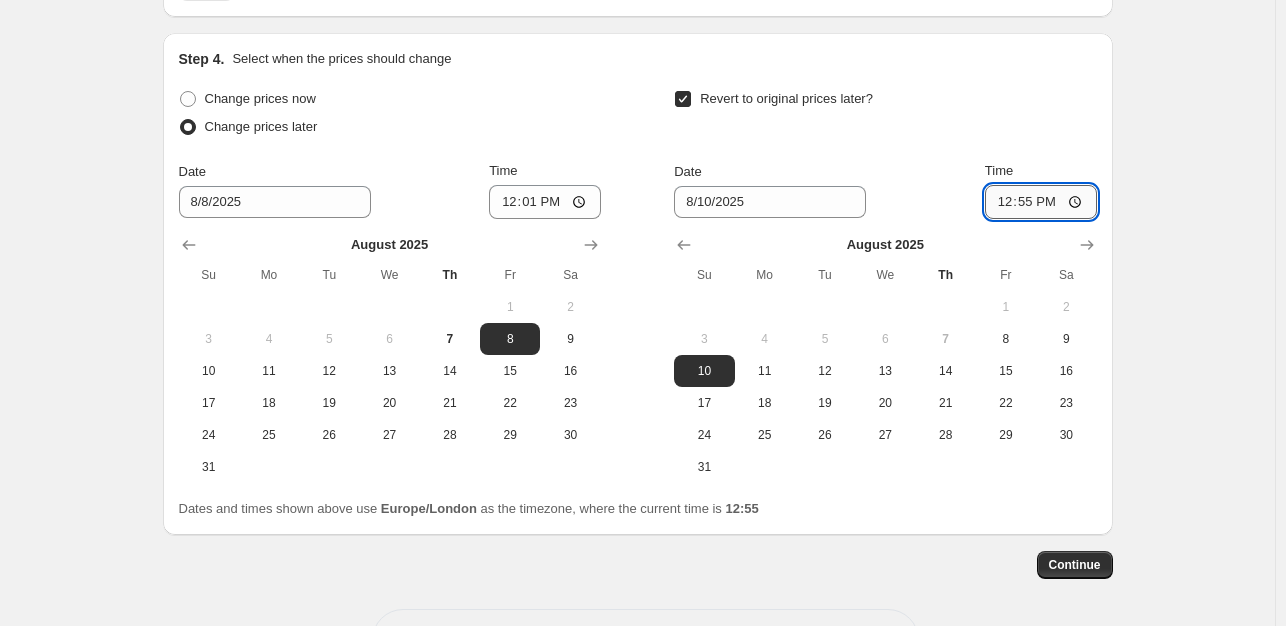 click on "12:55" at bounding box center [1041, 202] 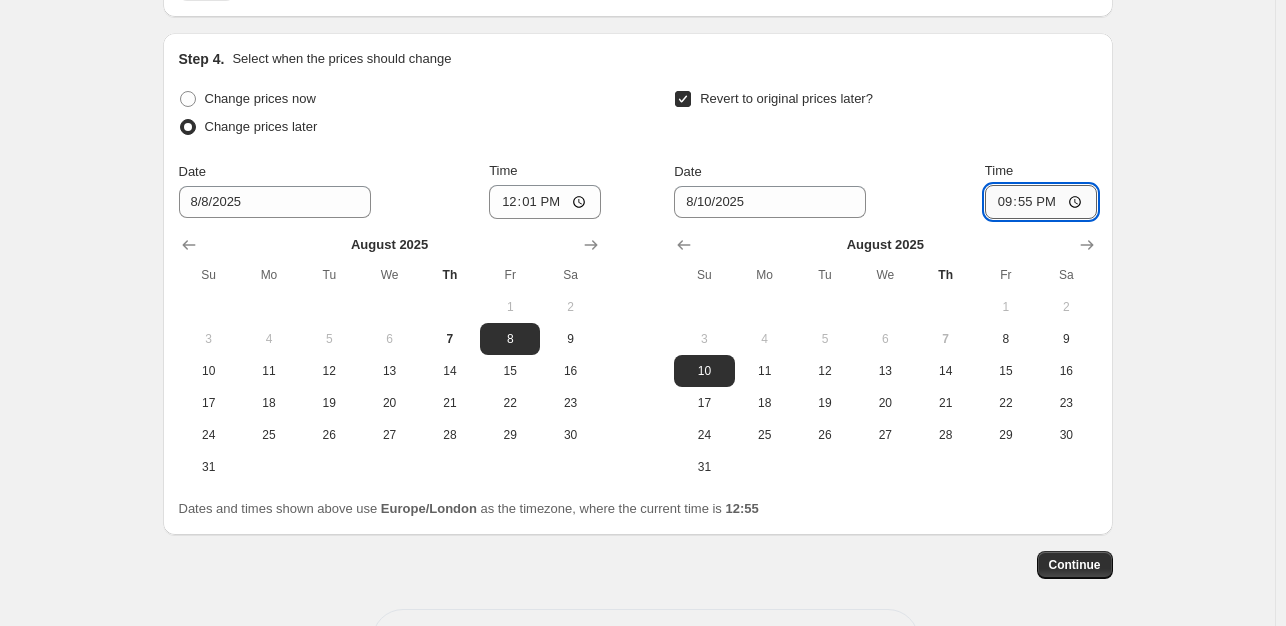type on "21:00" 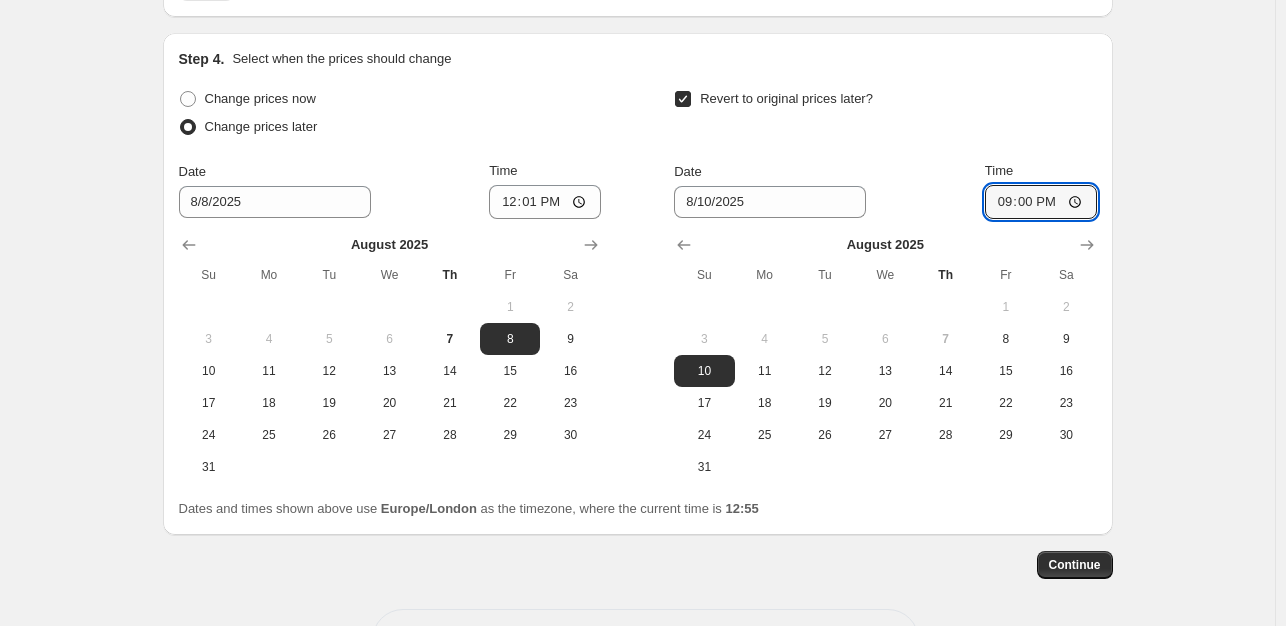 click on "Revert to original prices later?" at bounding box center [885, 115] 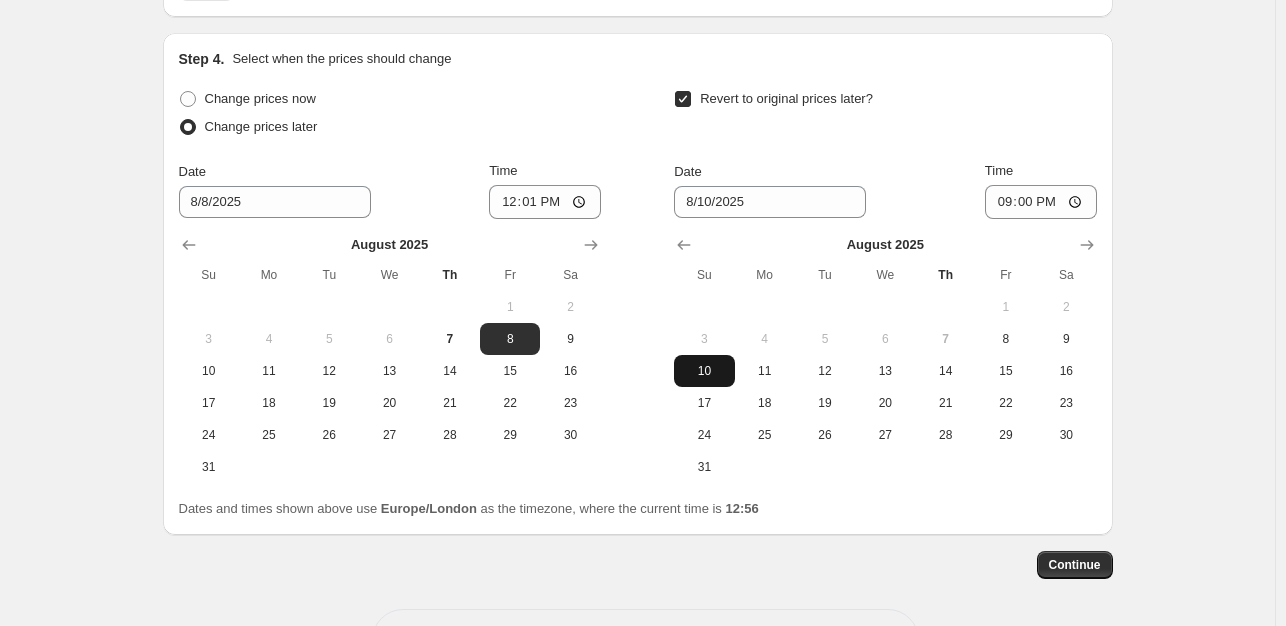 click on "10" at bounding box center (704, 371) 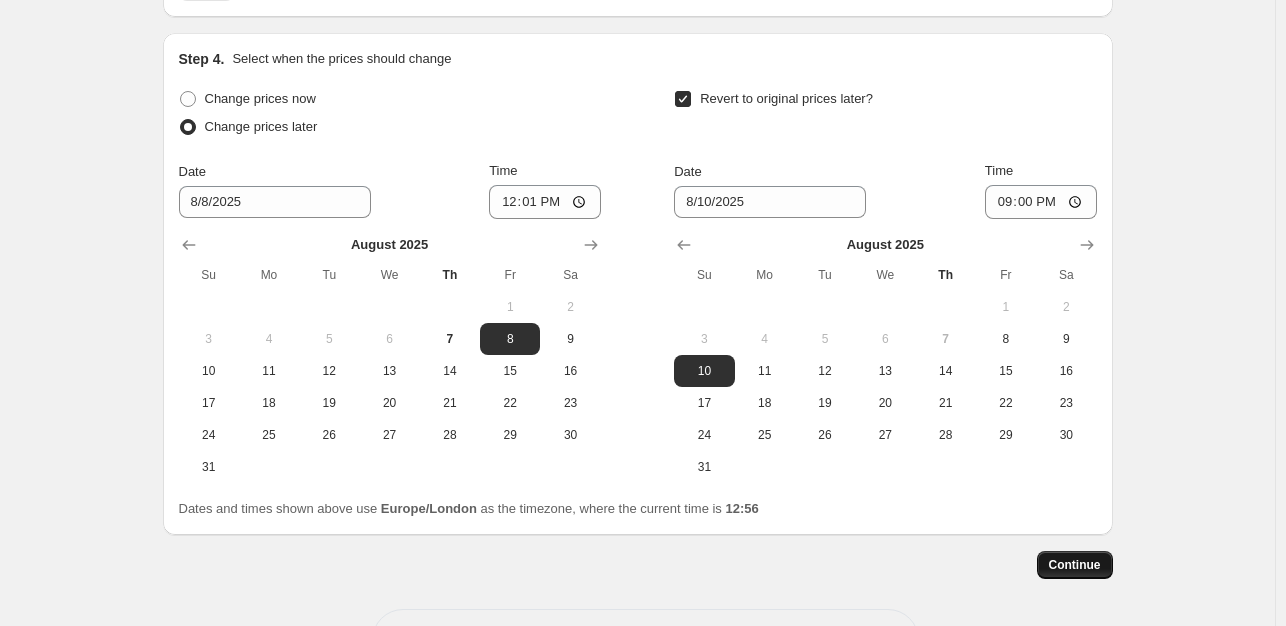 click on "Continue" at bounding box center (1075, 565) 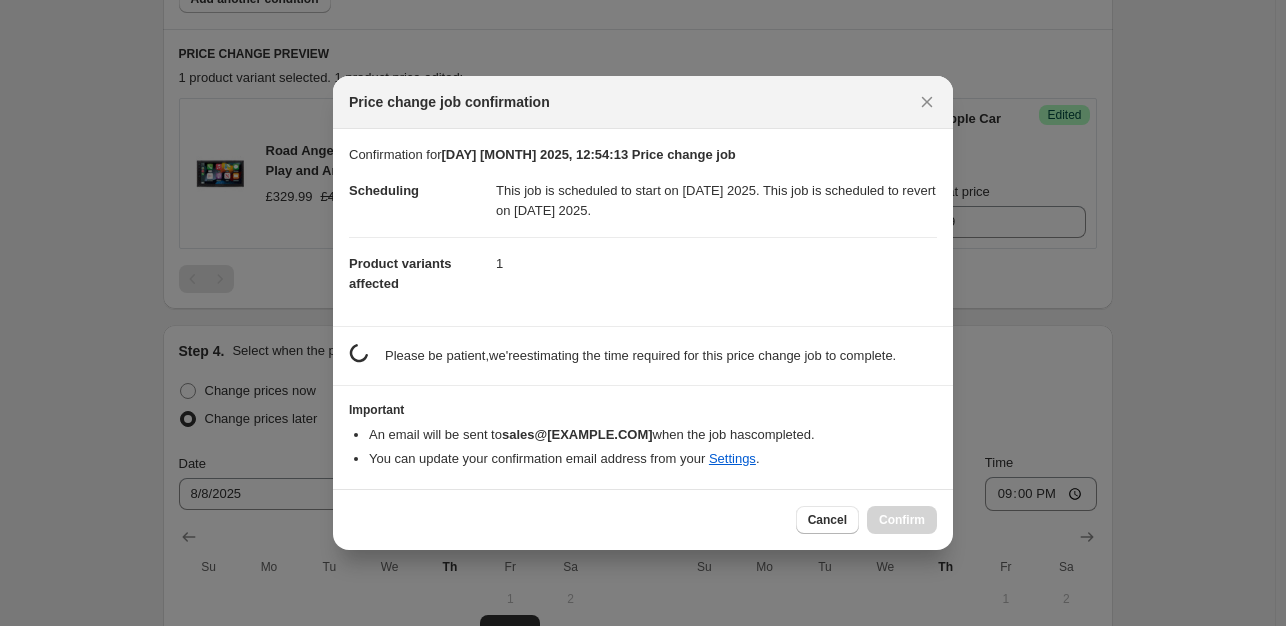 scroll, scrollTop: 1092, scrollLeft: 0, axis: vertical 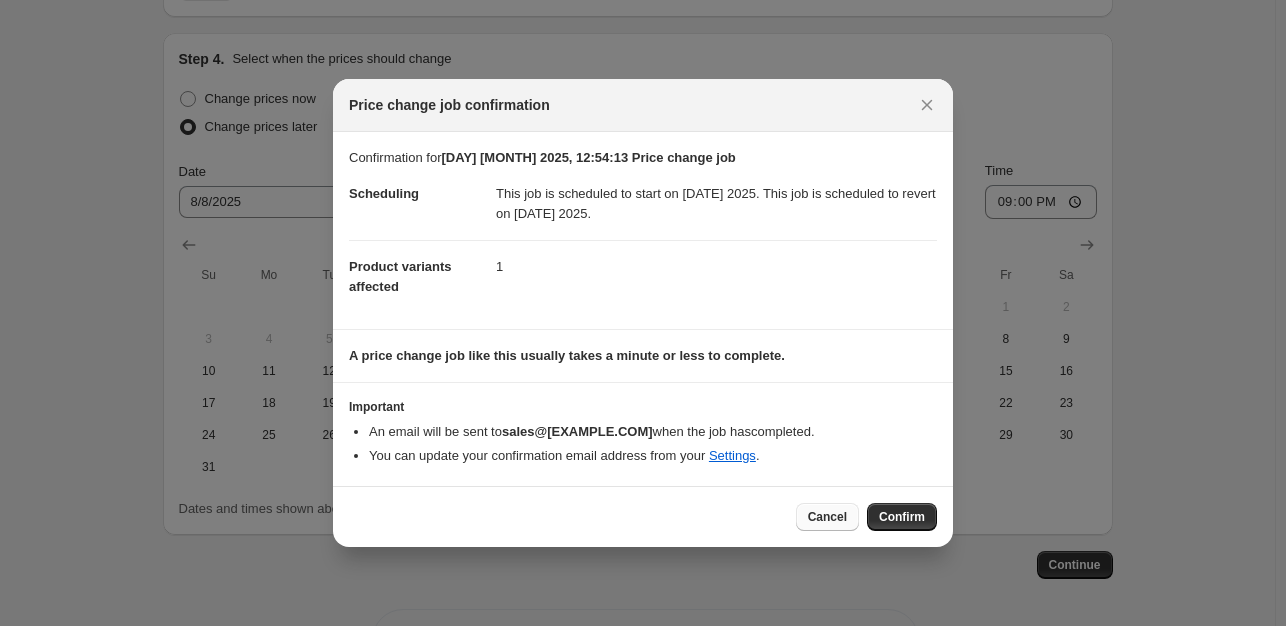 click on "Cancel" at bounding box center [827, 517] 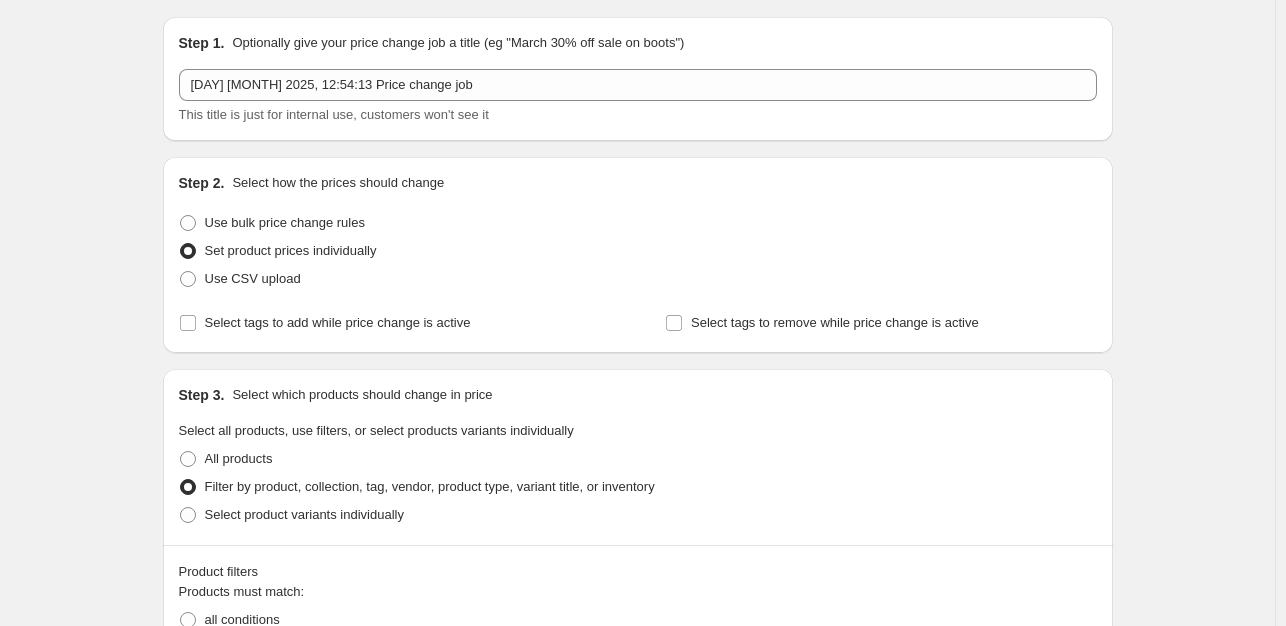 scroll, scrollTop: 0, scrollLeft: 0, axis: both 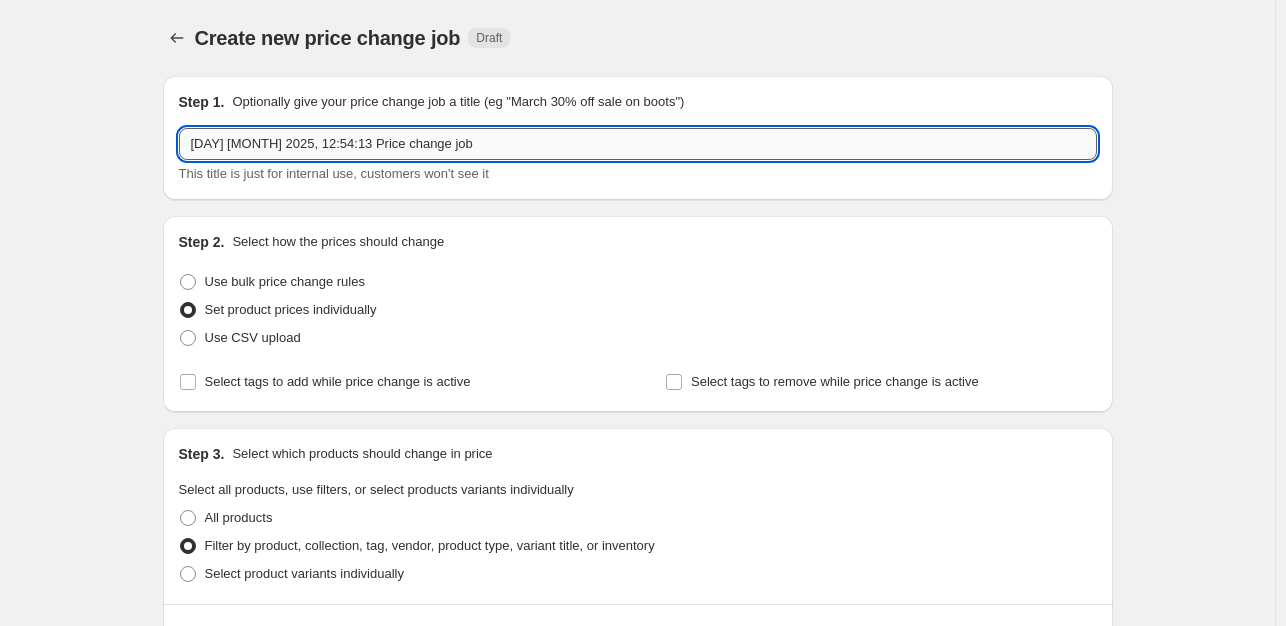 click on "7 Aug 2025, 12:54:13 Price change job" at bounding box center (638, 144) 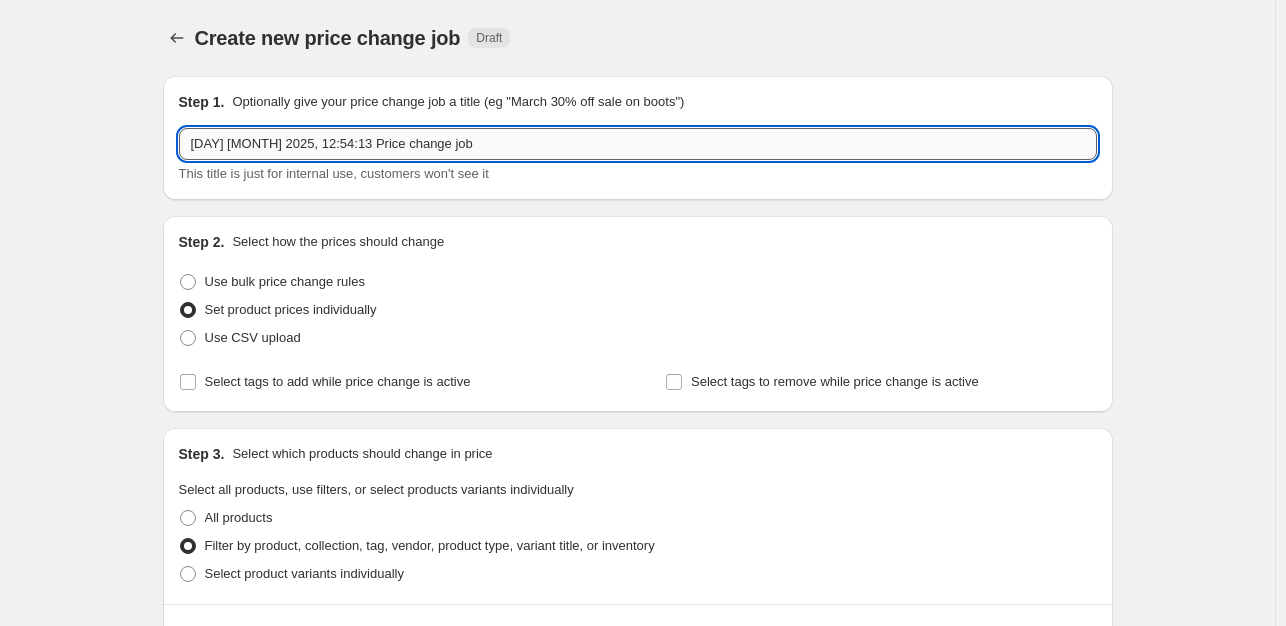 paste on "Special Deal this Weekend"  RA-X721DAB - £149.99" 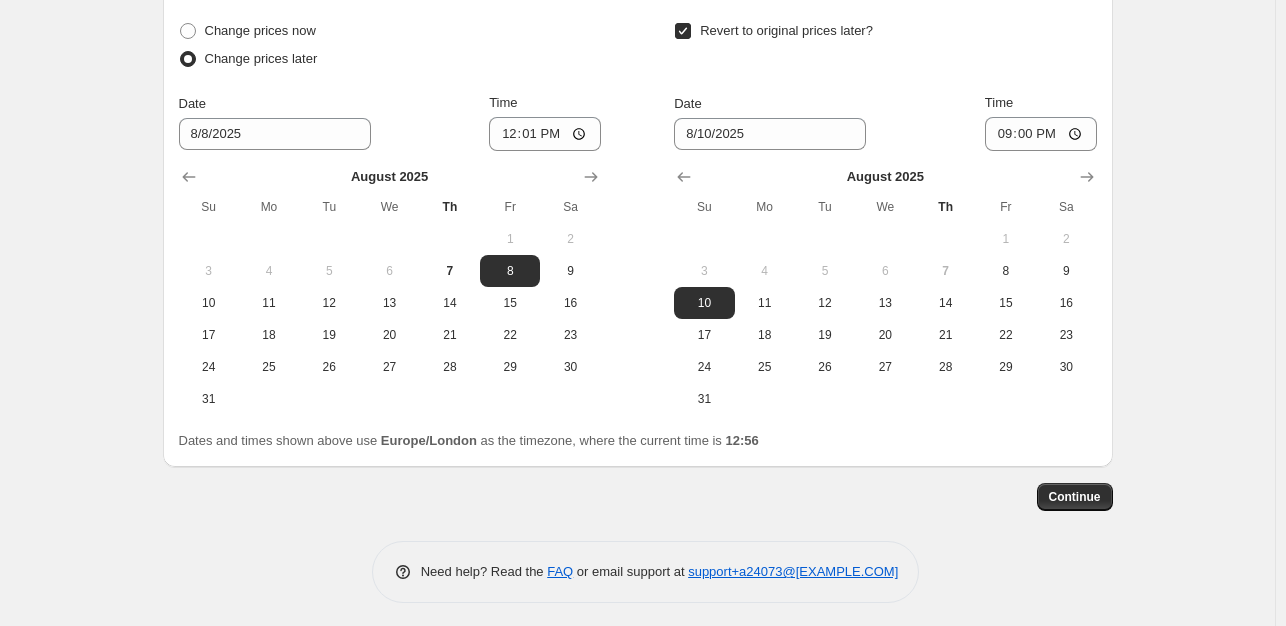 scroll, scrollTop: 1166, scrollLeft: 0, axis: vertical 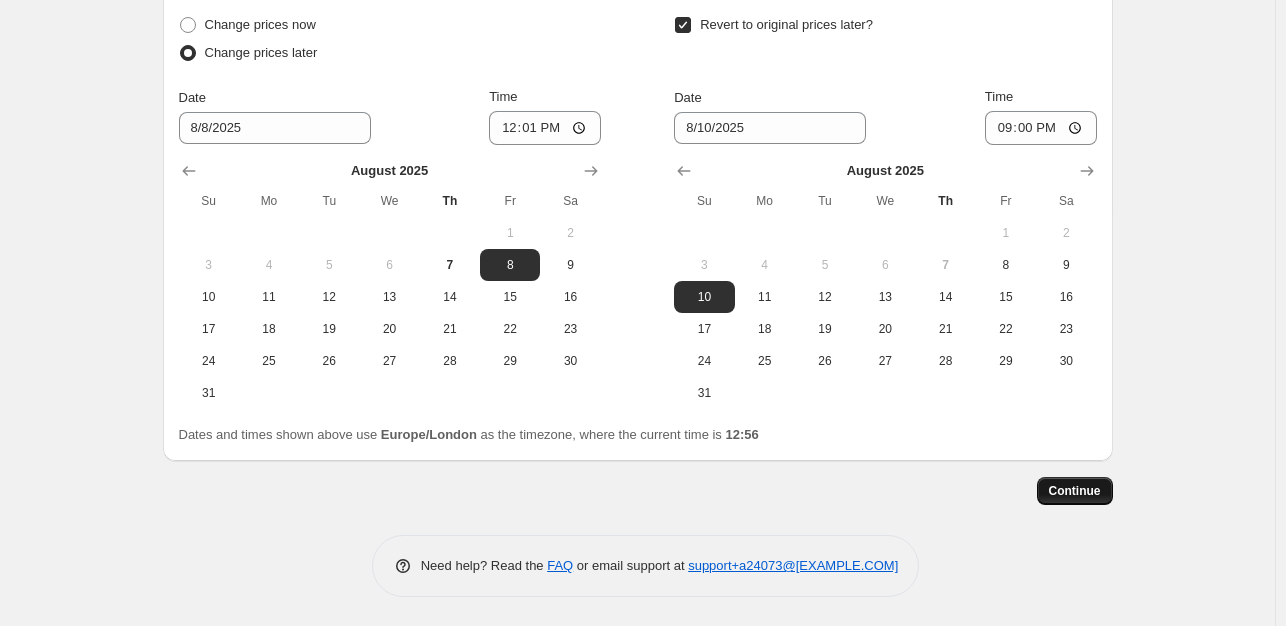 type on "Special Deal this Weekend"  RA-X721DAB - £149.99" 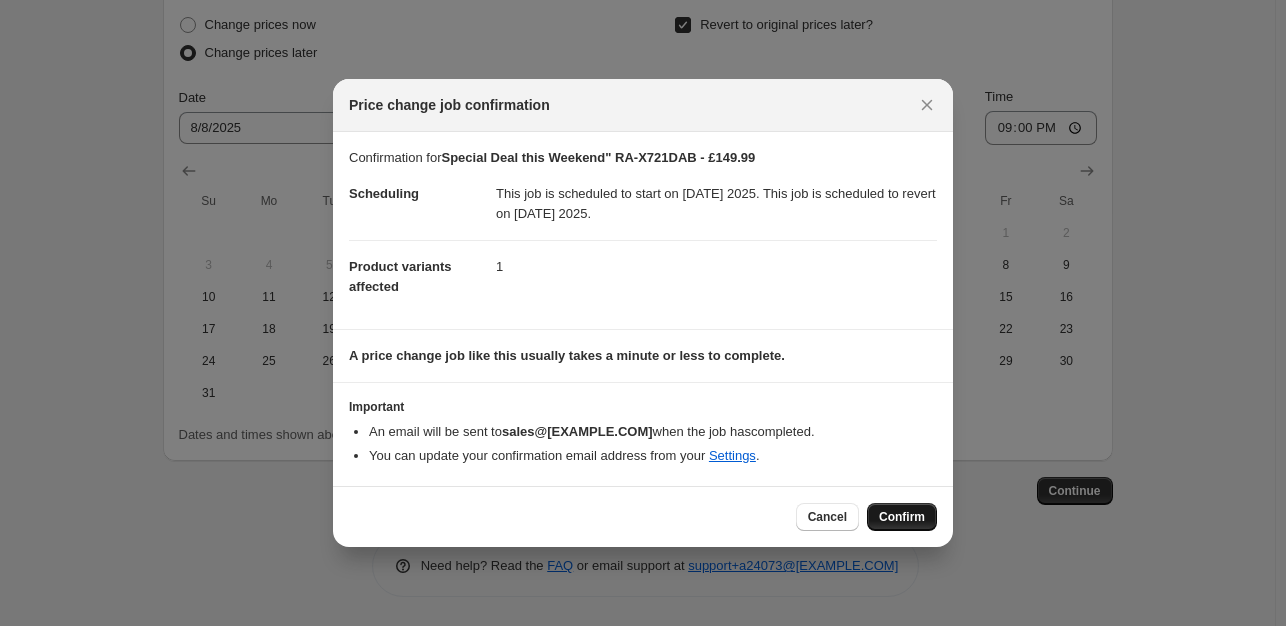 click on "Confirm" at bounding box center [902, 517] 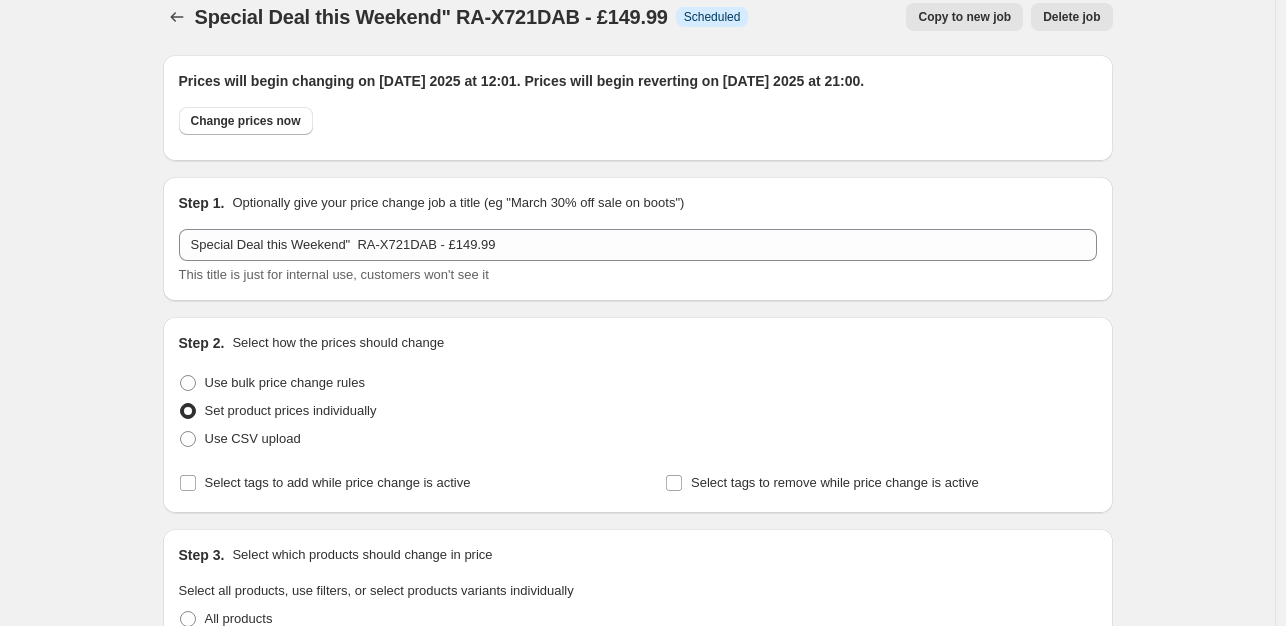 scroll, scrollTop: 0, scrollLeft: 0, axis: both 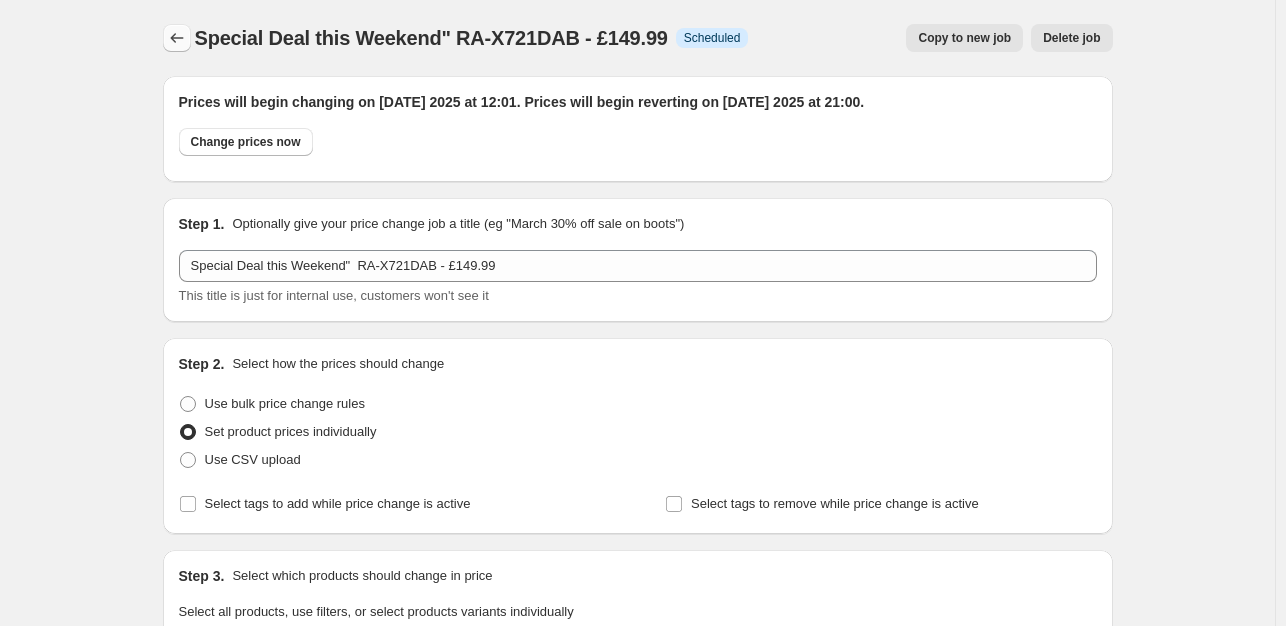 click 